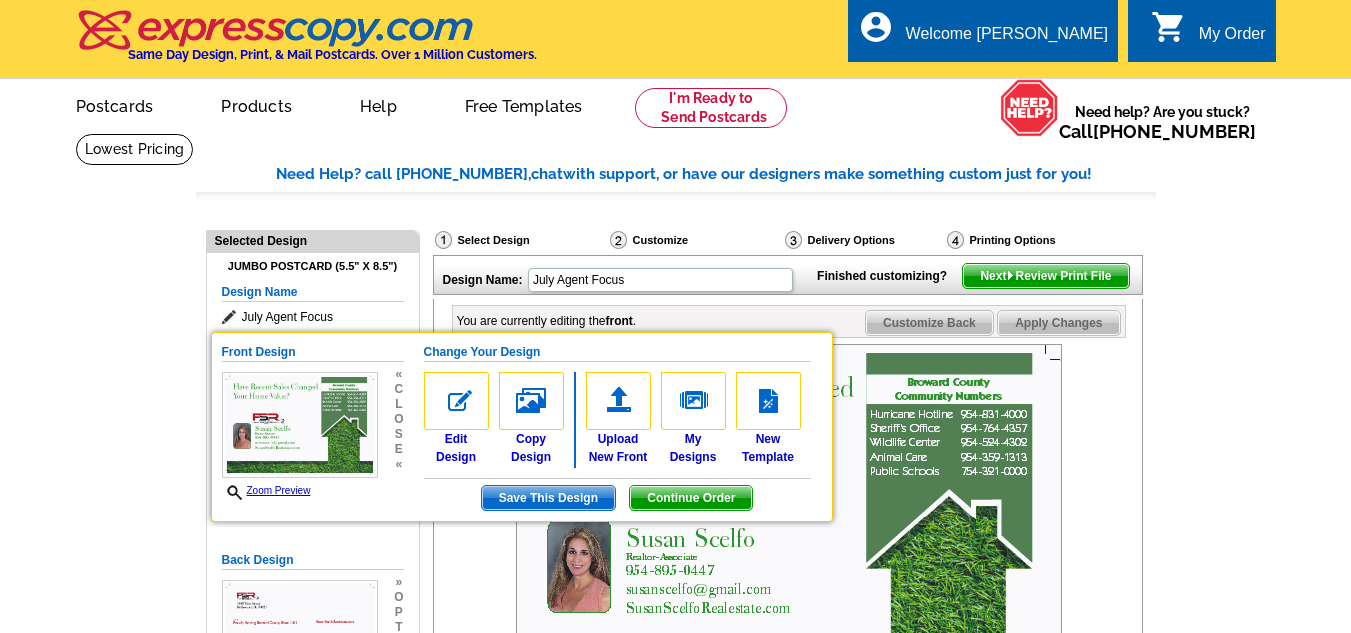 scroll, scrollTop: 373, scrollLeft: 0, axis: vertical 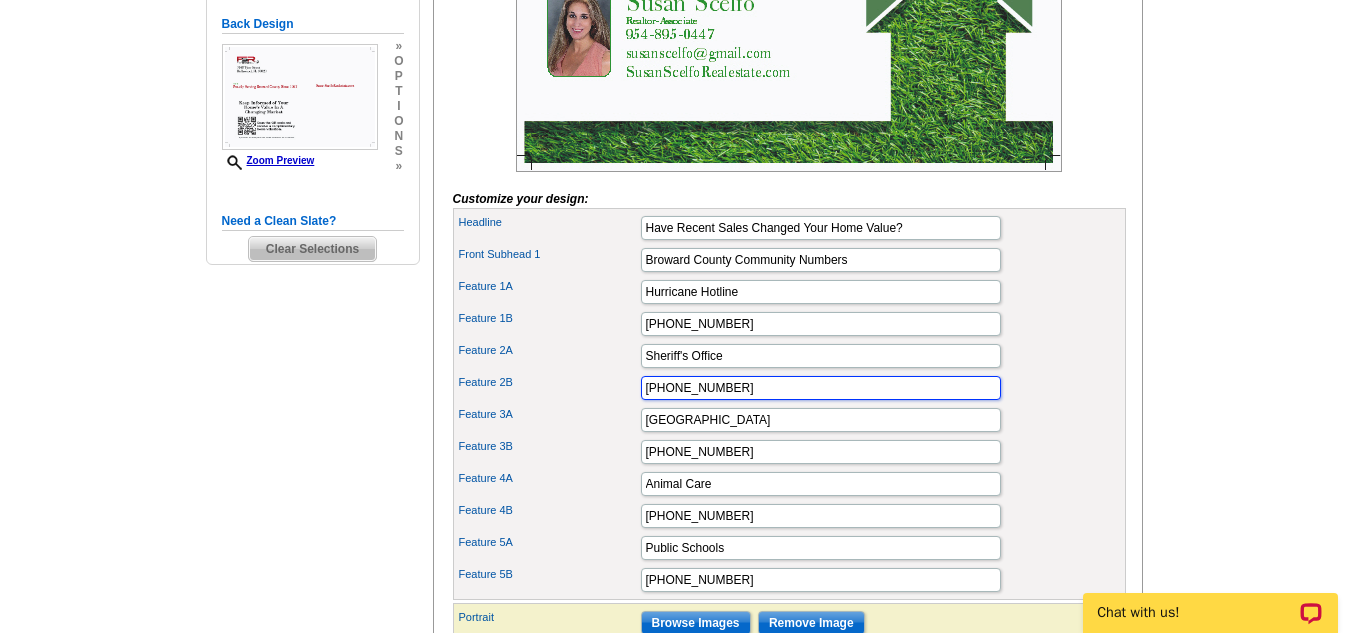 click on "954-764-4357" at bounding box center [821, 388] 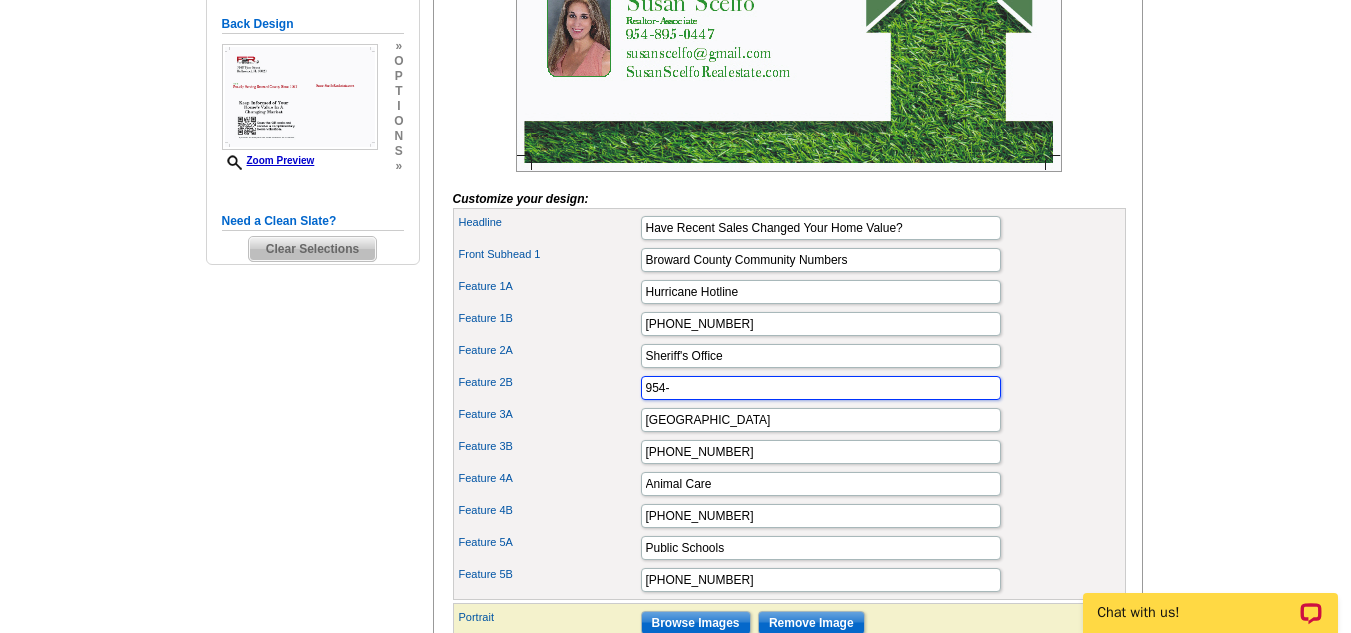 type on "954-" 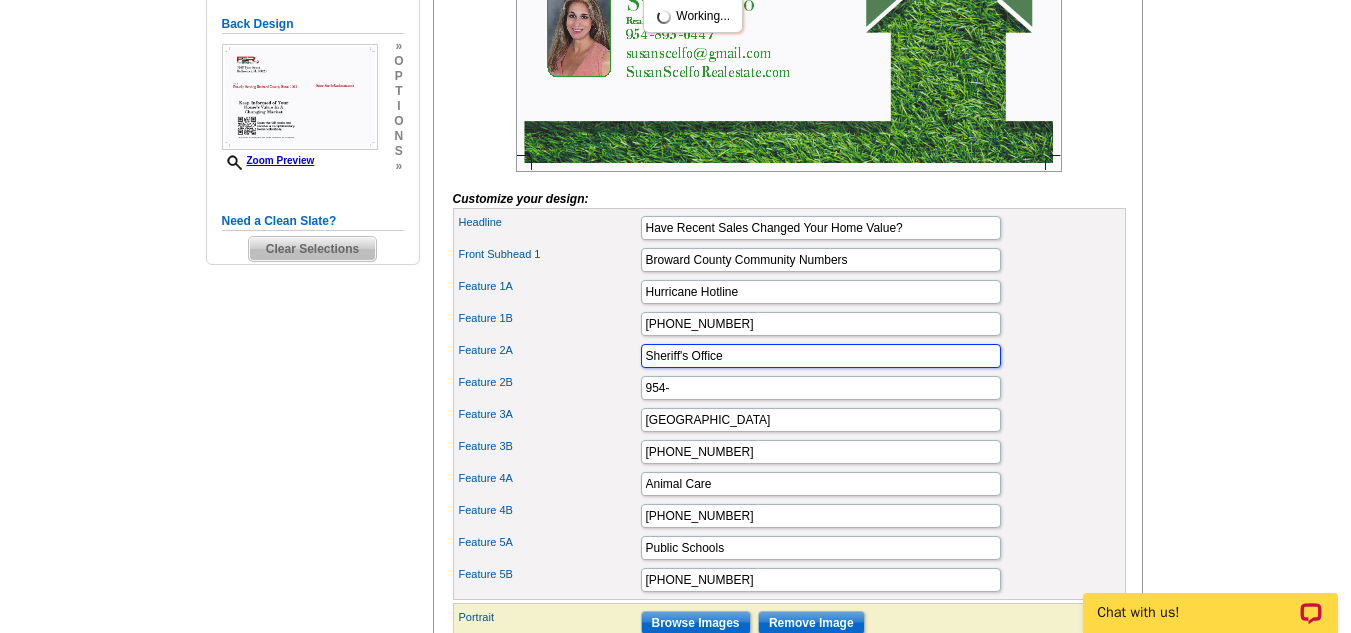 click on "Sheriff's Office" at bounding box center [821, 356] 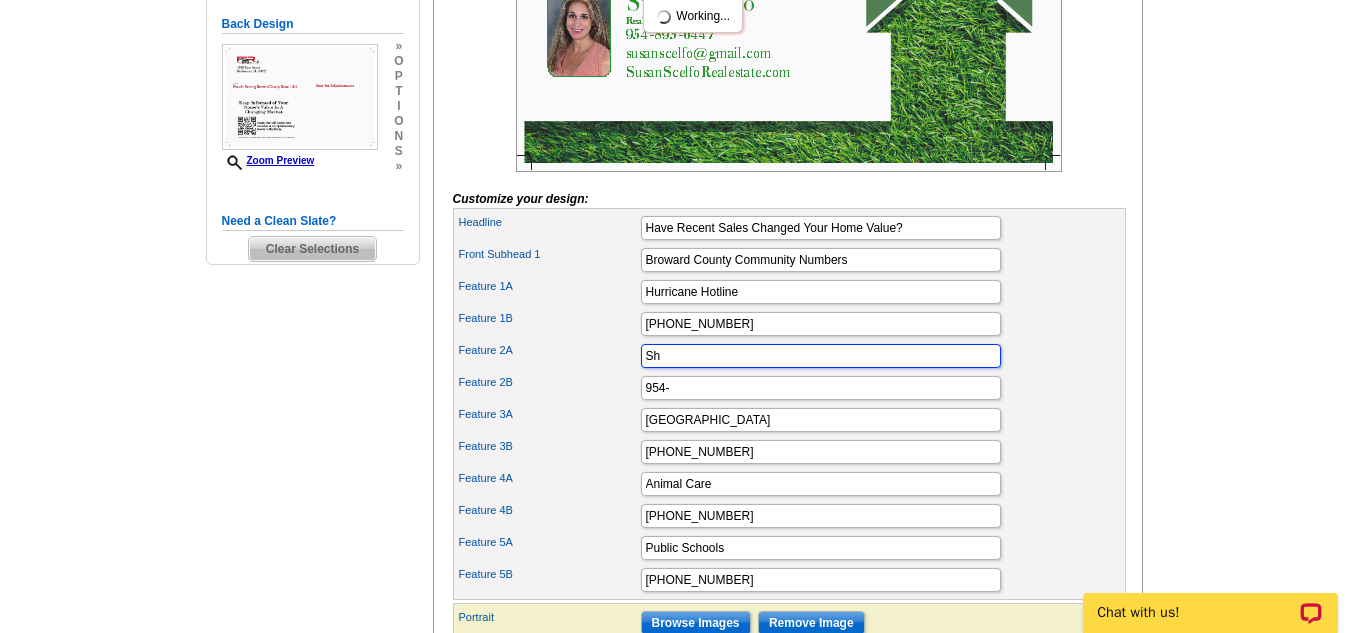 type on "S" 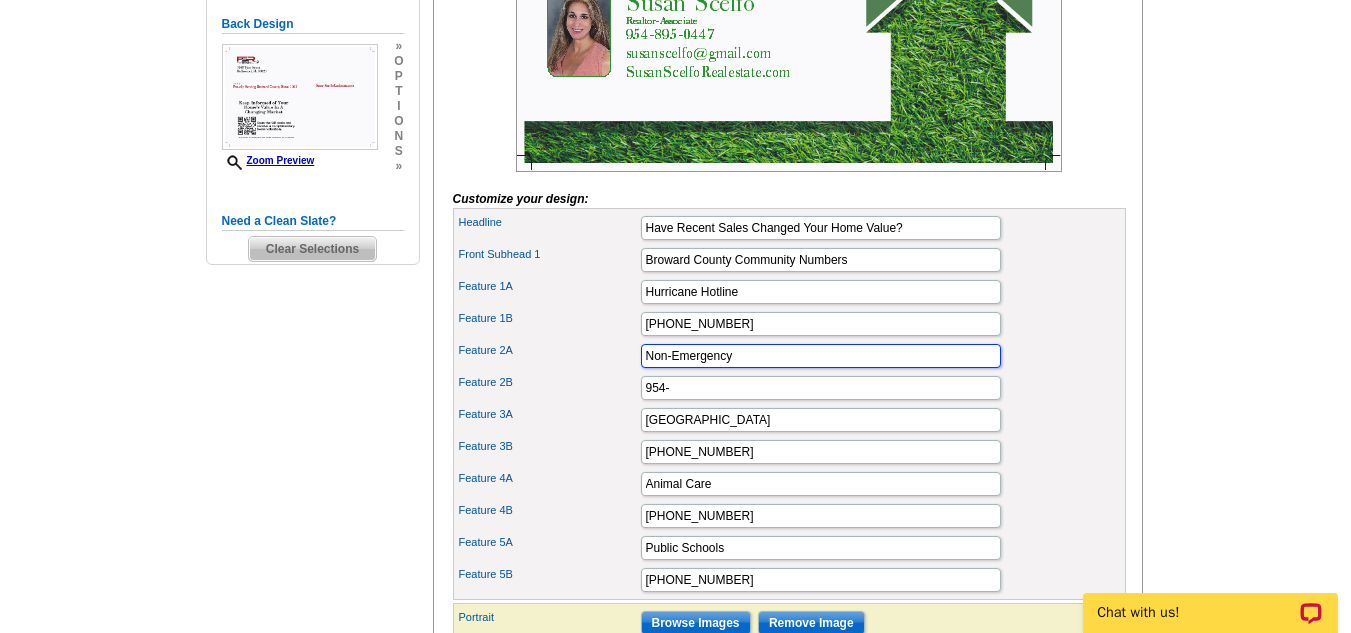 type on "Non-Emergency" 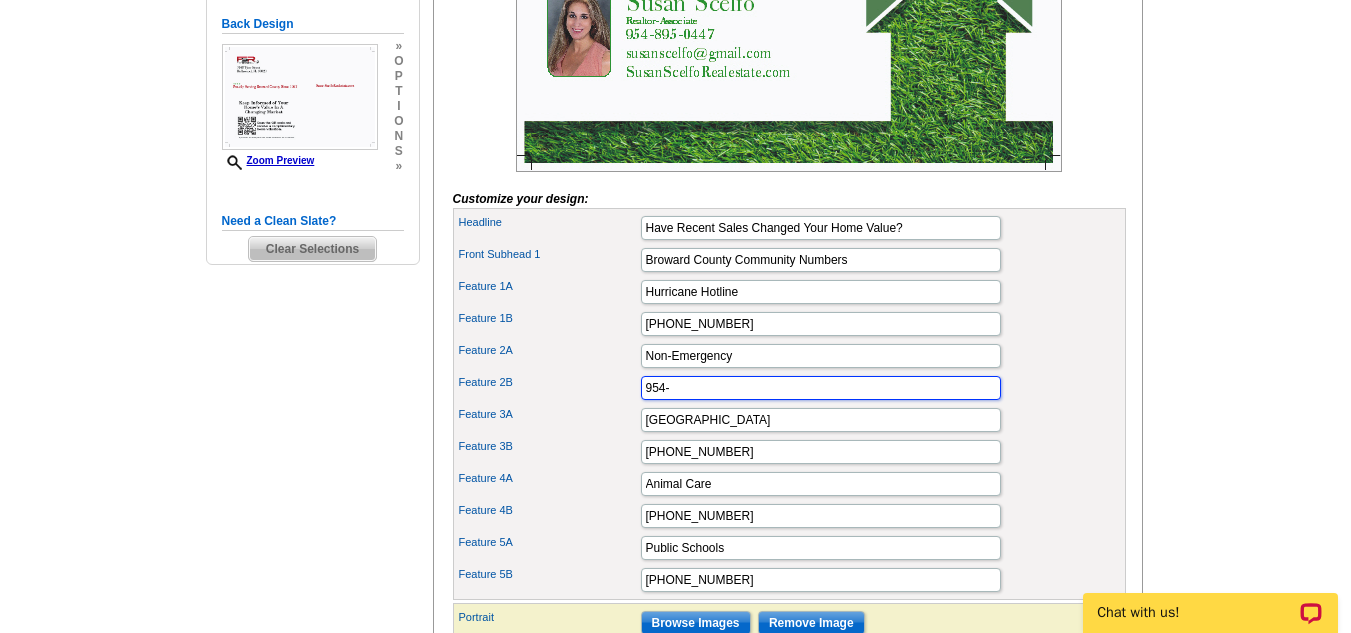 click on "954-" at bounding box center [821, 388] 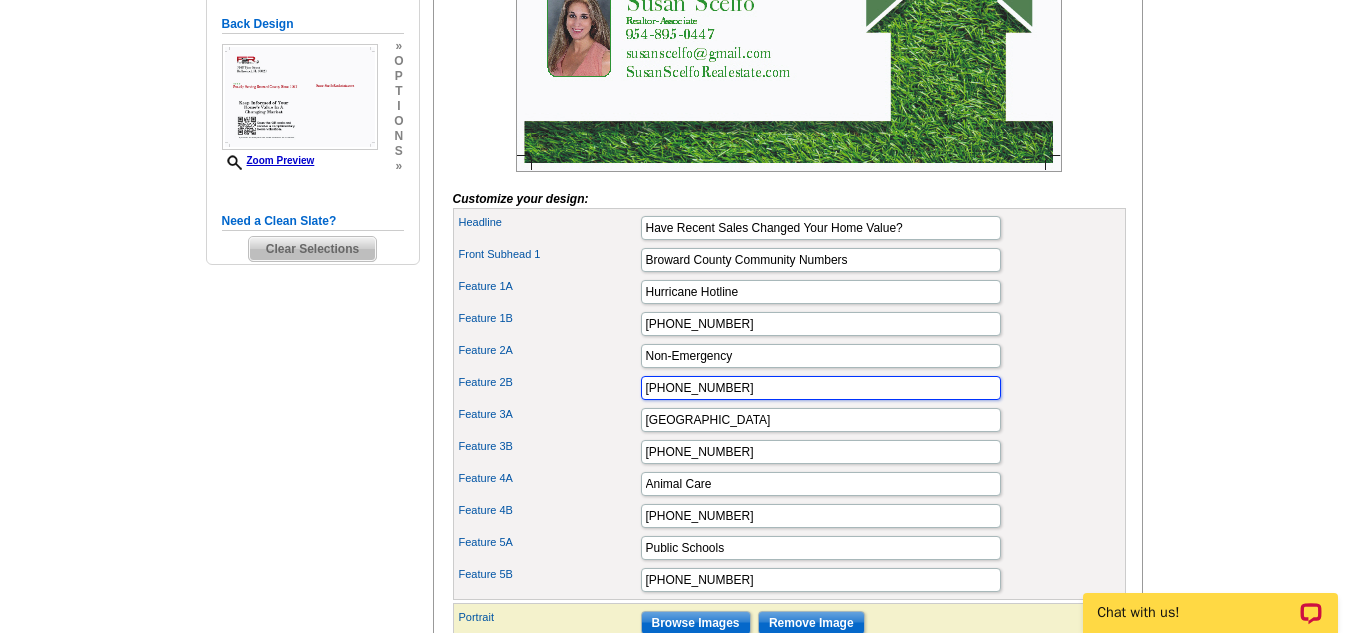type on "954-764-4357" 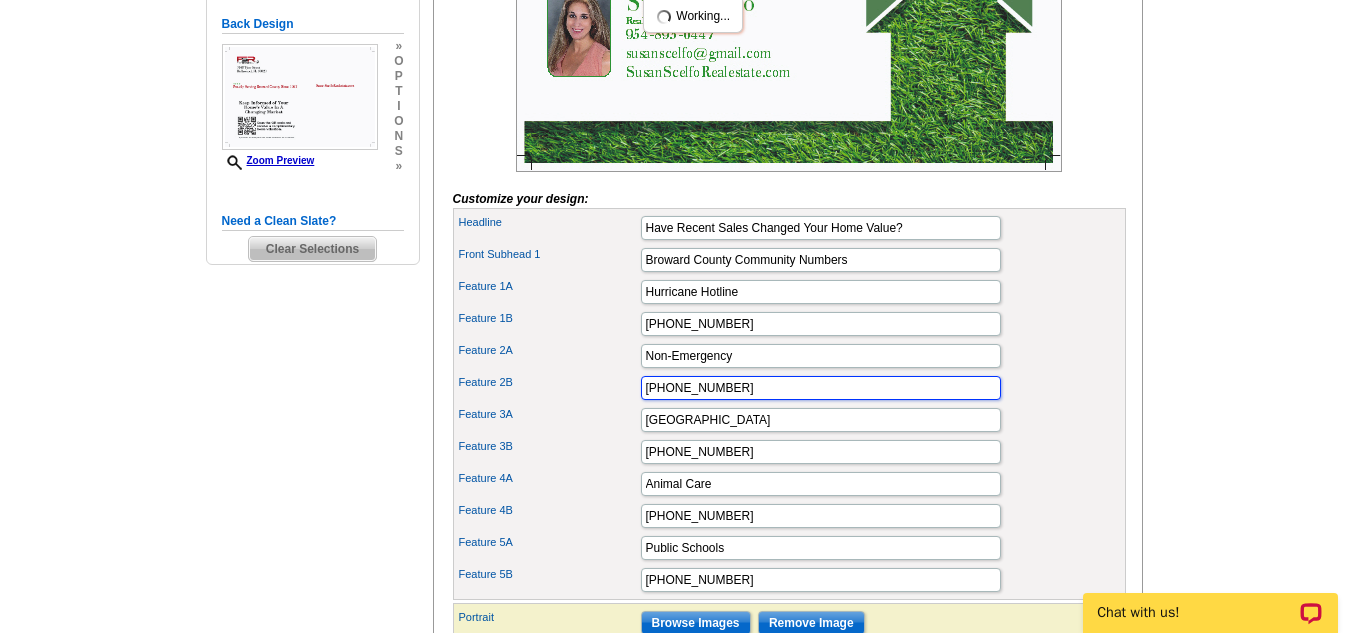 click on "Add Bullet" at bounding box center [0, 0] 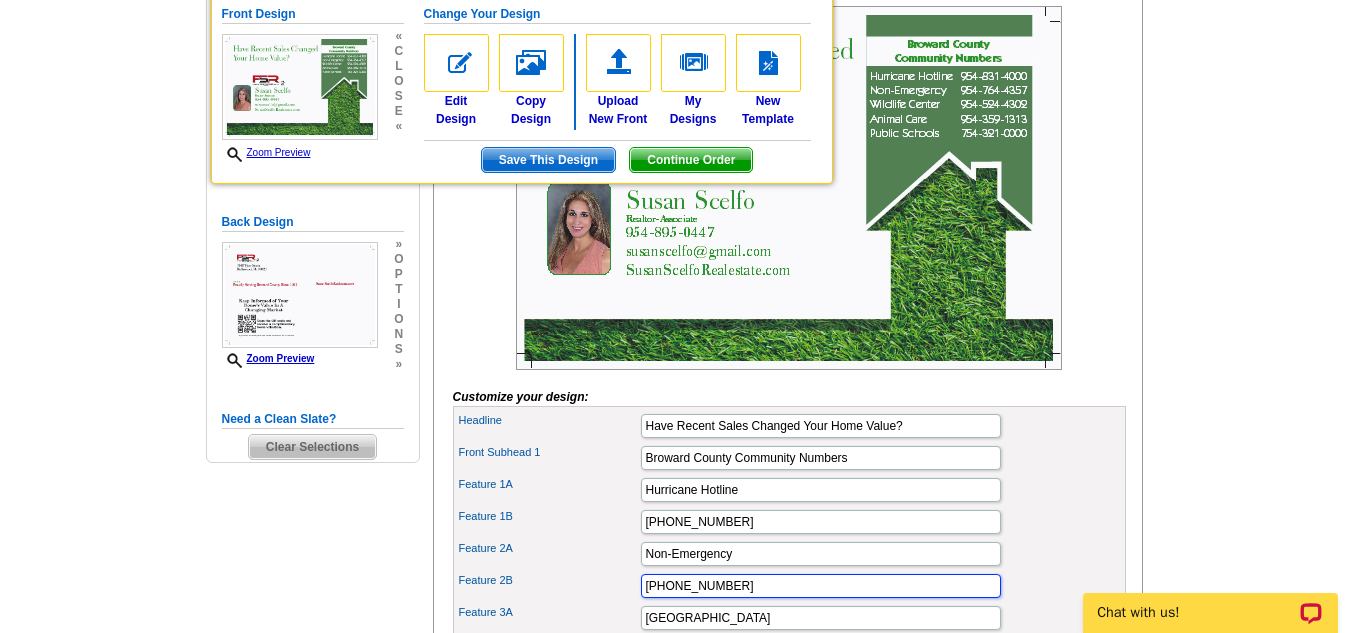 scroll, scrollTop: 336, scrollLeft: 0, axis: vertical 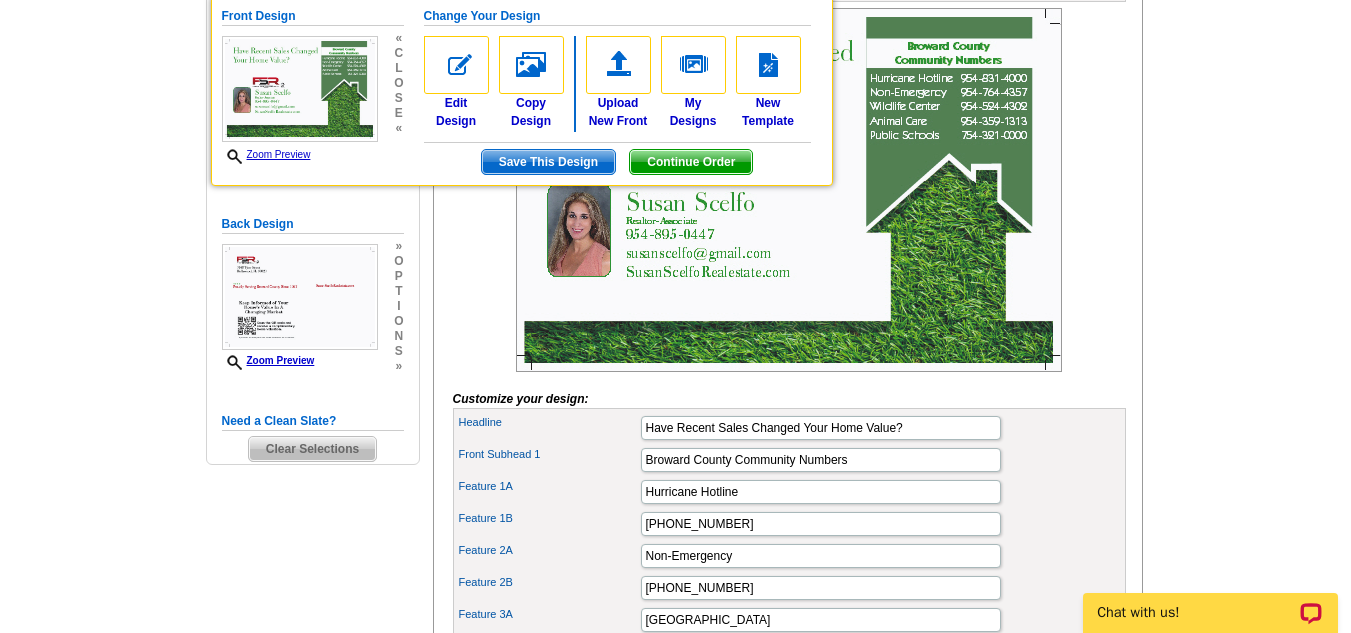 click at bounding box center (789, 190) 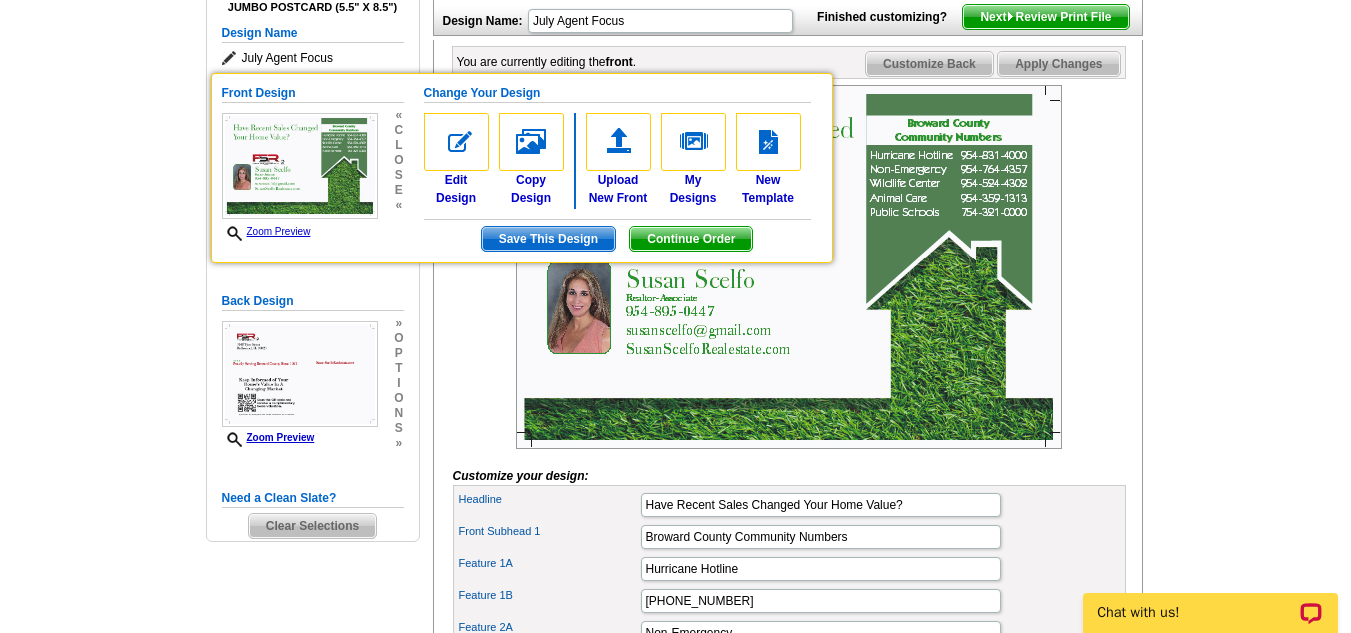 scroll, scrollTop: 258, scrollLeft: 0, axis: vertical 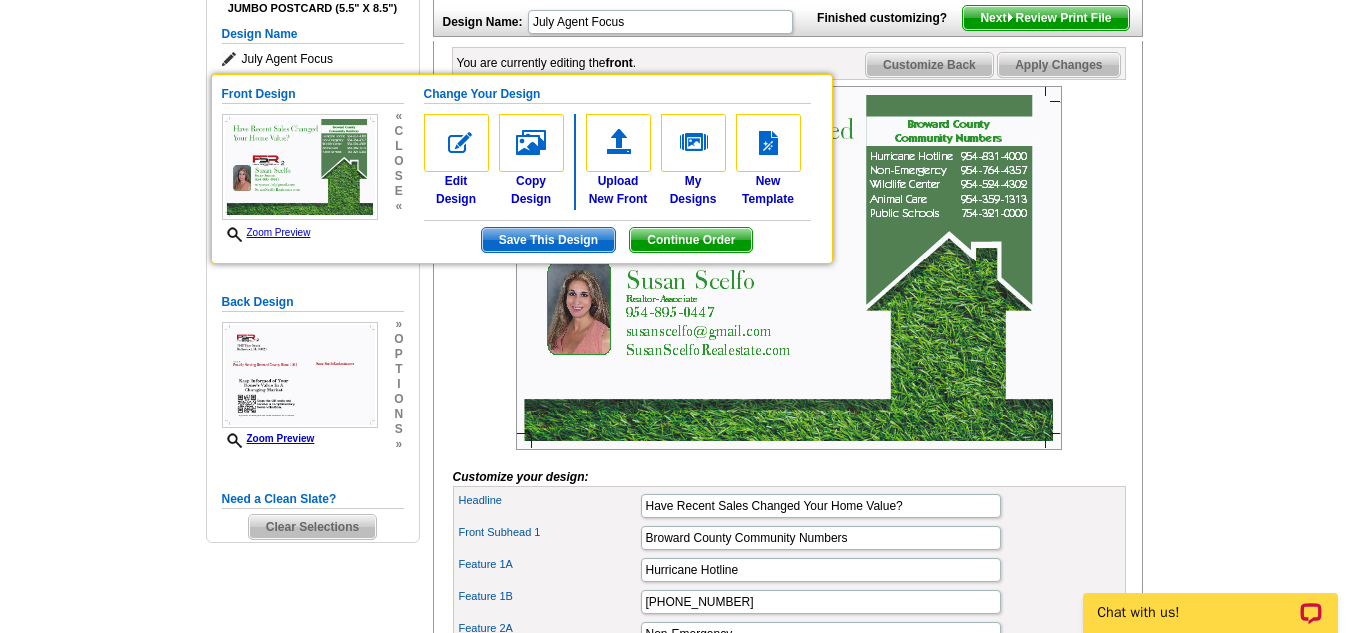 click on "Need Help? call 800-260-5887,  chat  with support, or have our designers make something custom just for you!
Got it, no need for the selection guide next time.
Show Results
Selected Design
Jumbo Postcard (5.5" x 8.5")
Design Name
July Agent Focus
Front Design
Zoom Preview
« c l o s e «
Change Your Design
Edit Design
» o p" at bounding box center (675, 623) 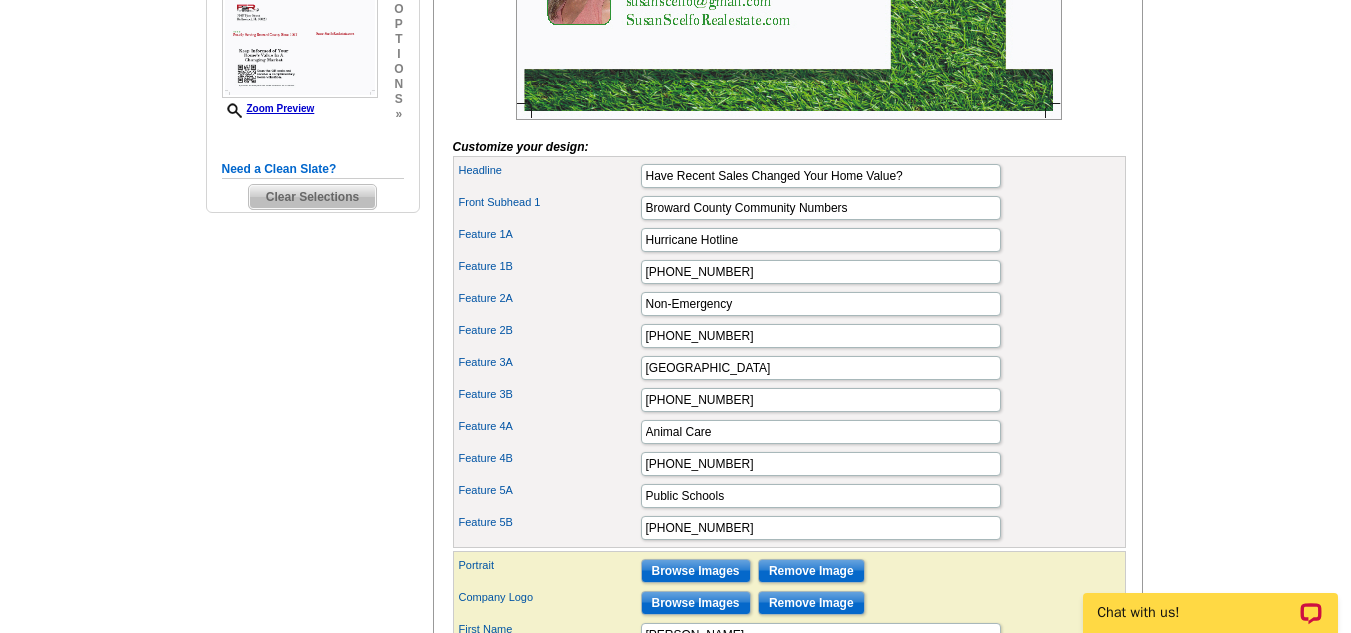scroll, scrollTop: 594, scrollLeft: 0, axis: vertical 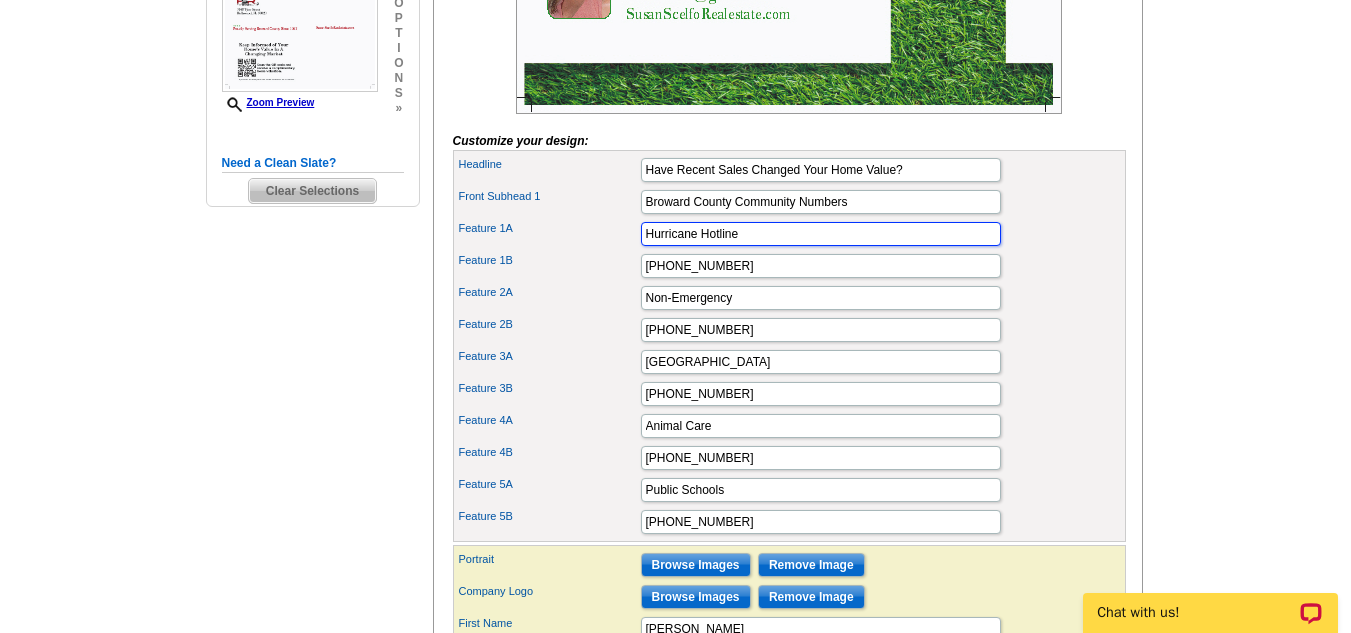 click on "Hurricane Hotline" at bounding box center [821, 234] 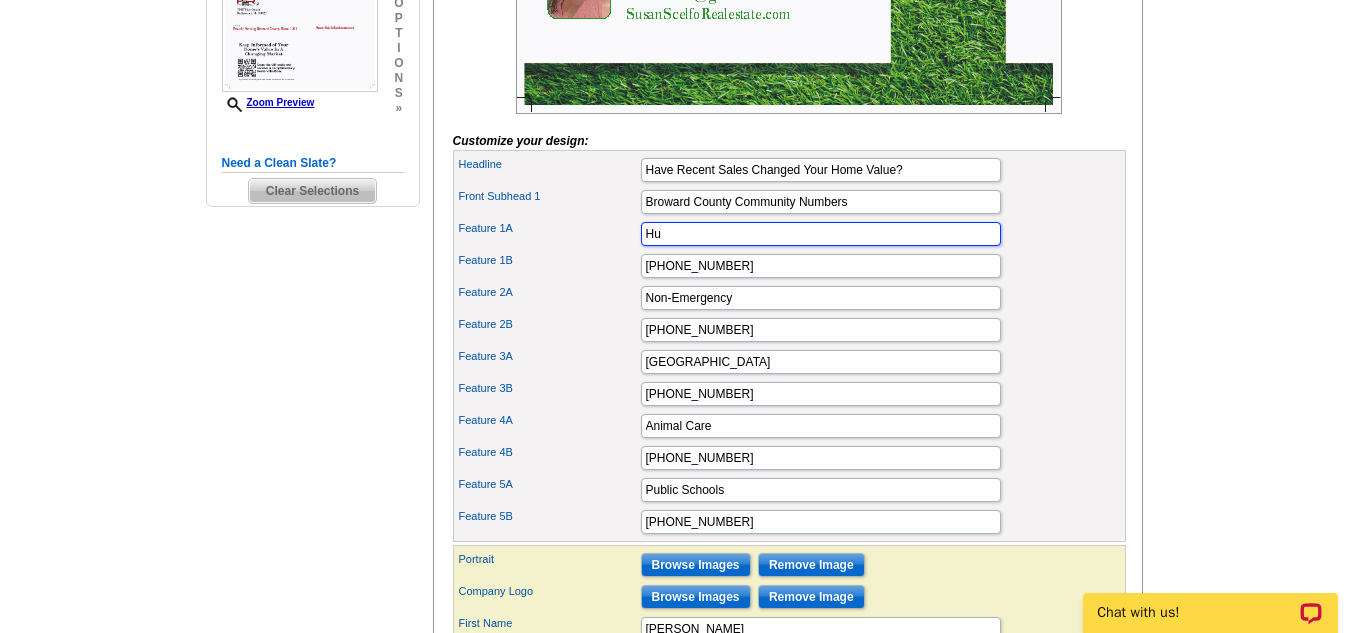 type on "H" 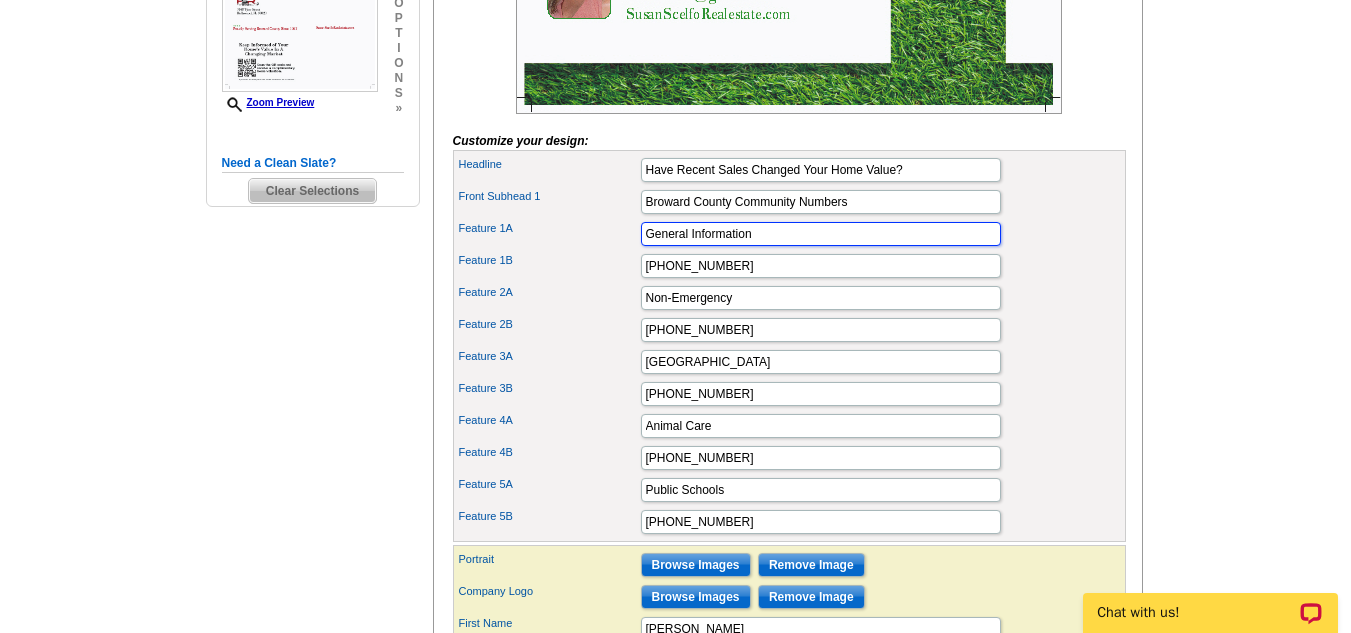 click on "General Information" at bounding box center [821, 234] 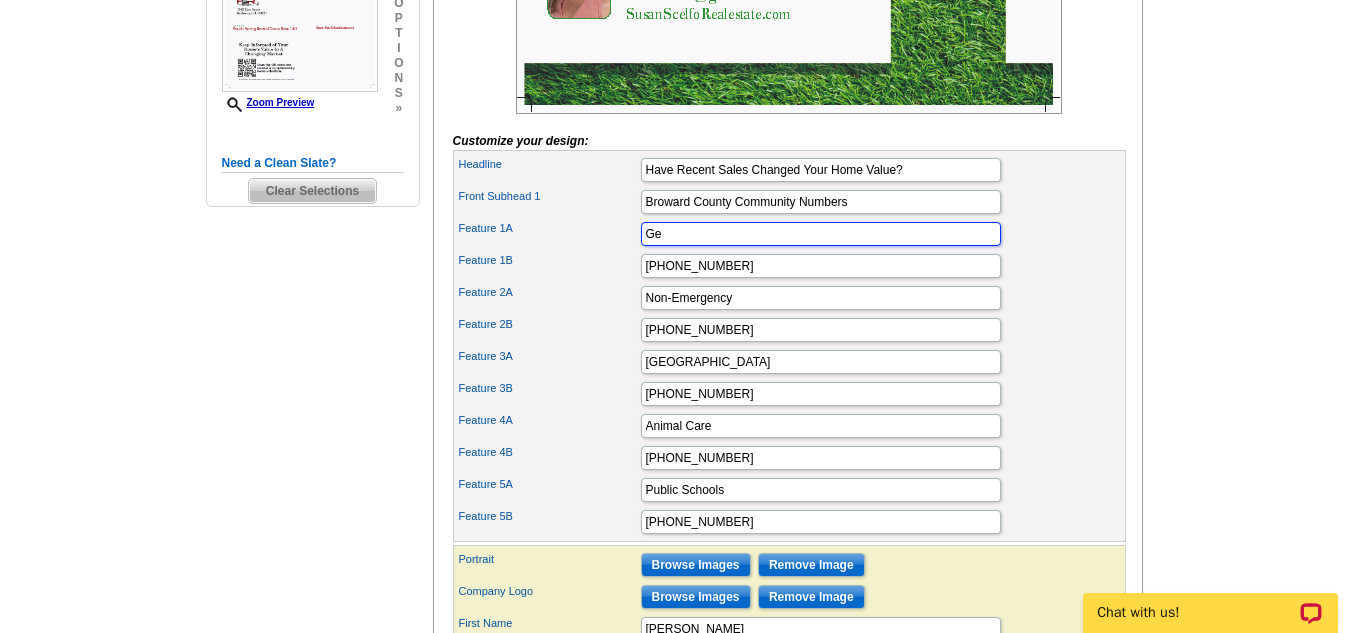 type on "G" 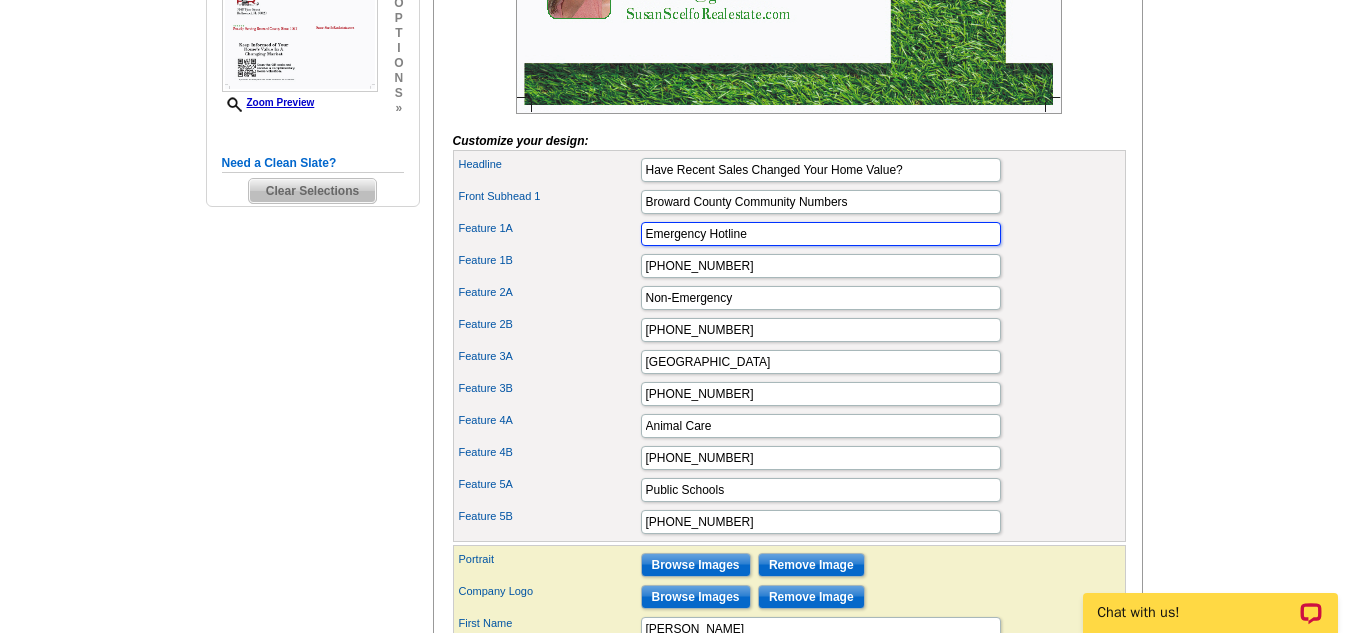 click on "Emergency Hotline" at bounding box center [821, 234] 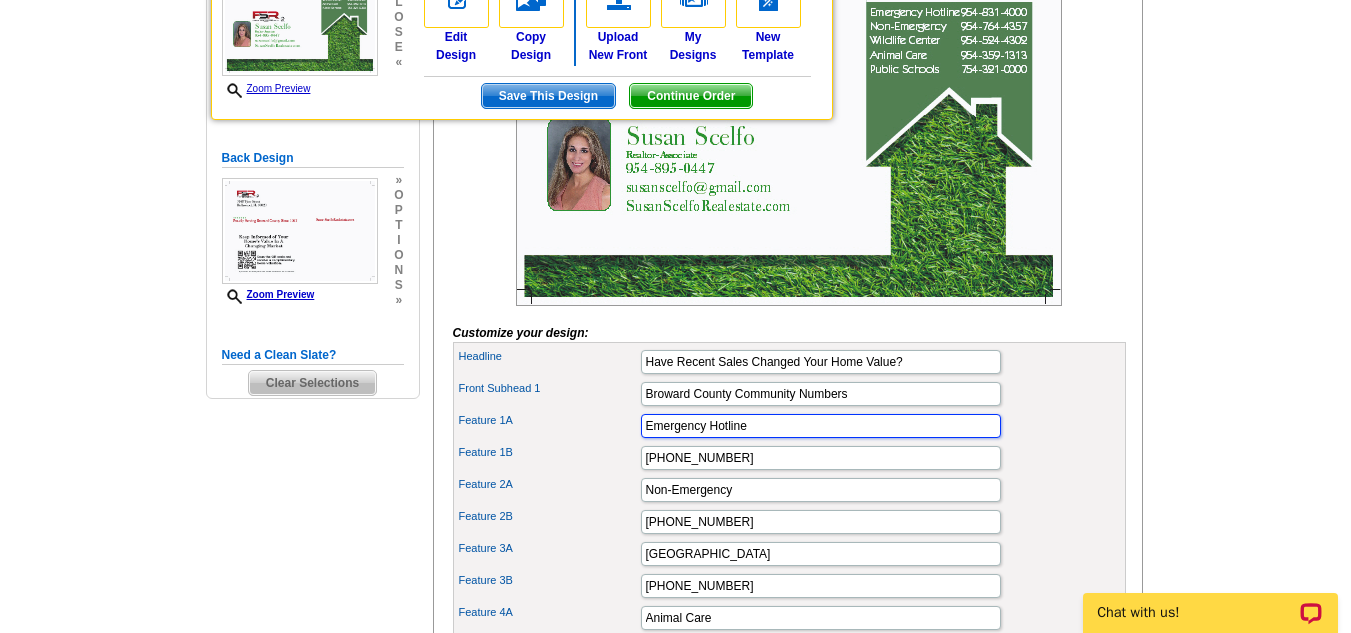 scroll, scrollTop: 403, scrollLeft: 0, axis: vertical 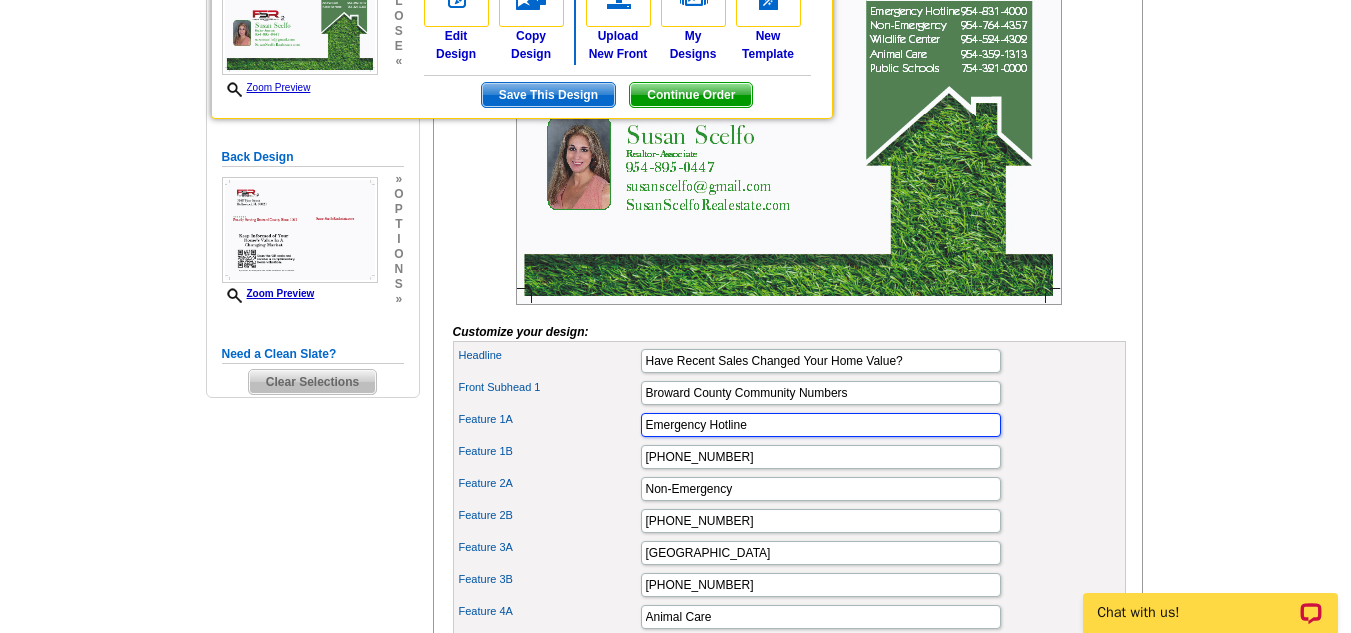 click on "Emergency Hotline" at bounding box center (821, 425) 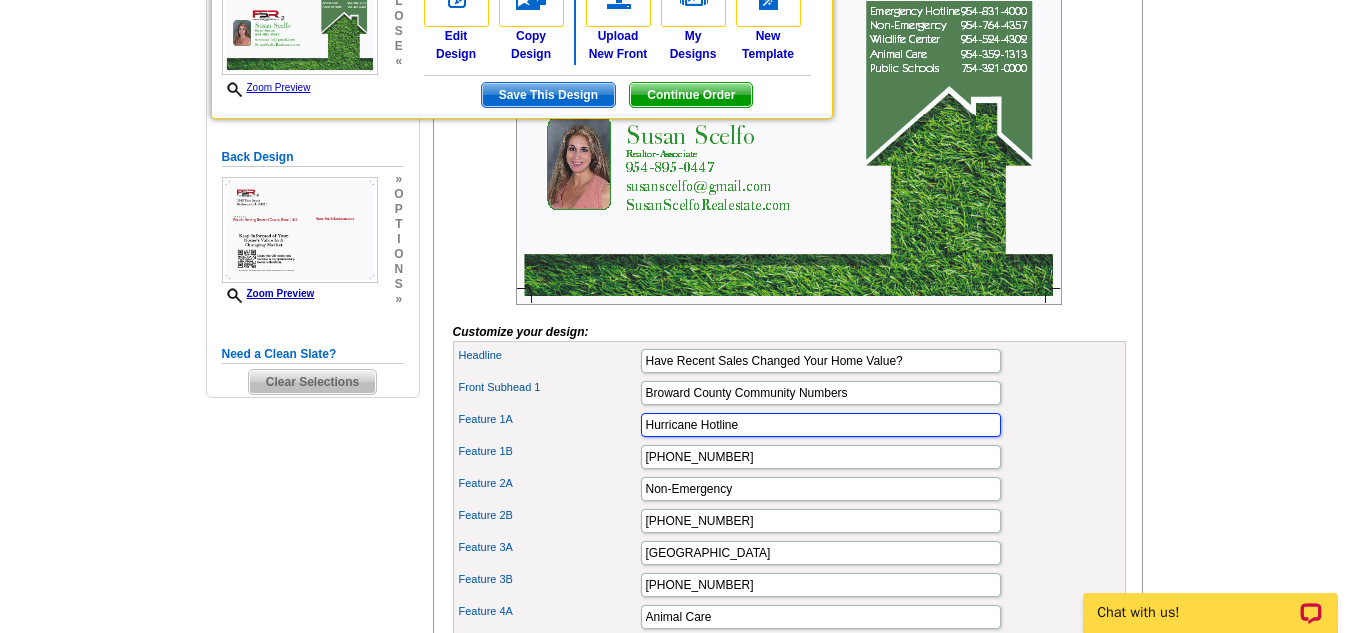 drag, startPoint x: 779, startPoint y: 456, endPoint x: 757, endPoint y: 459, distance: 22.203604 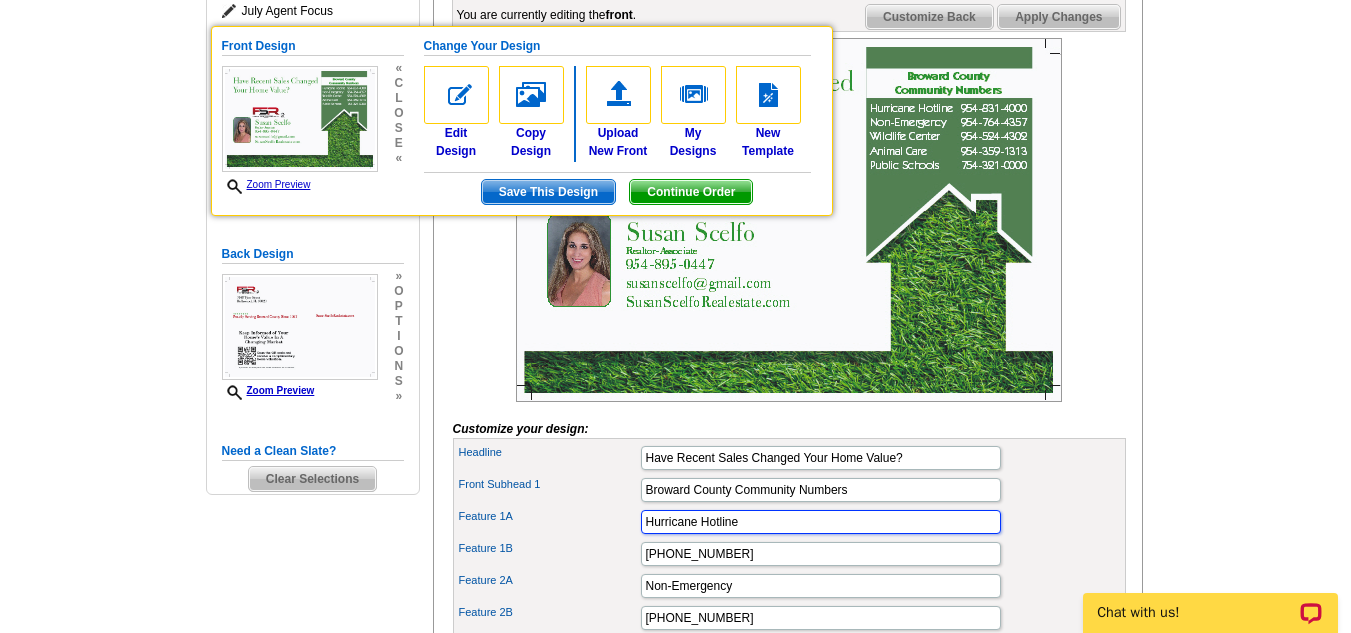 scroll, scrollTop: 305, scrollLeft: 0, axis: vertical 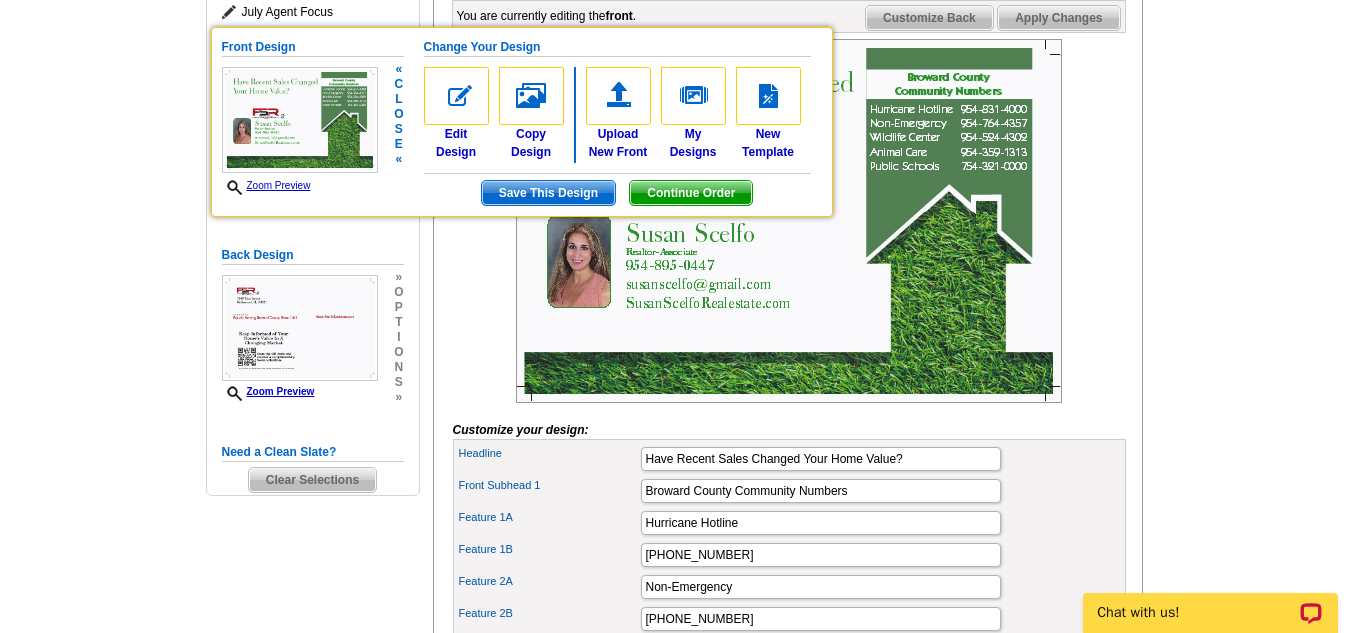 click on "Zoom Preview" at bounding box center (266, 185) 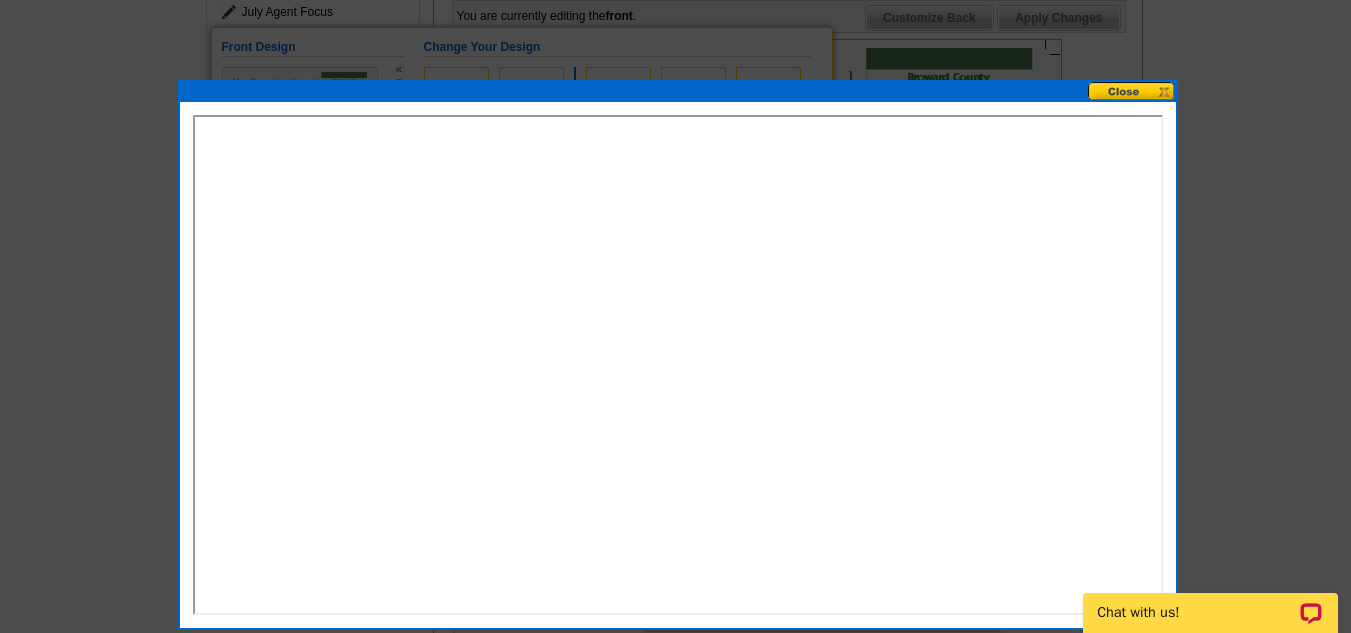 click at bounding box center [1132, 91] 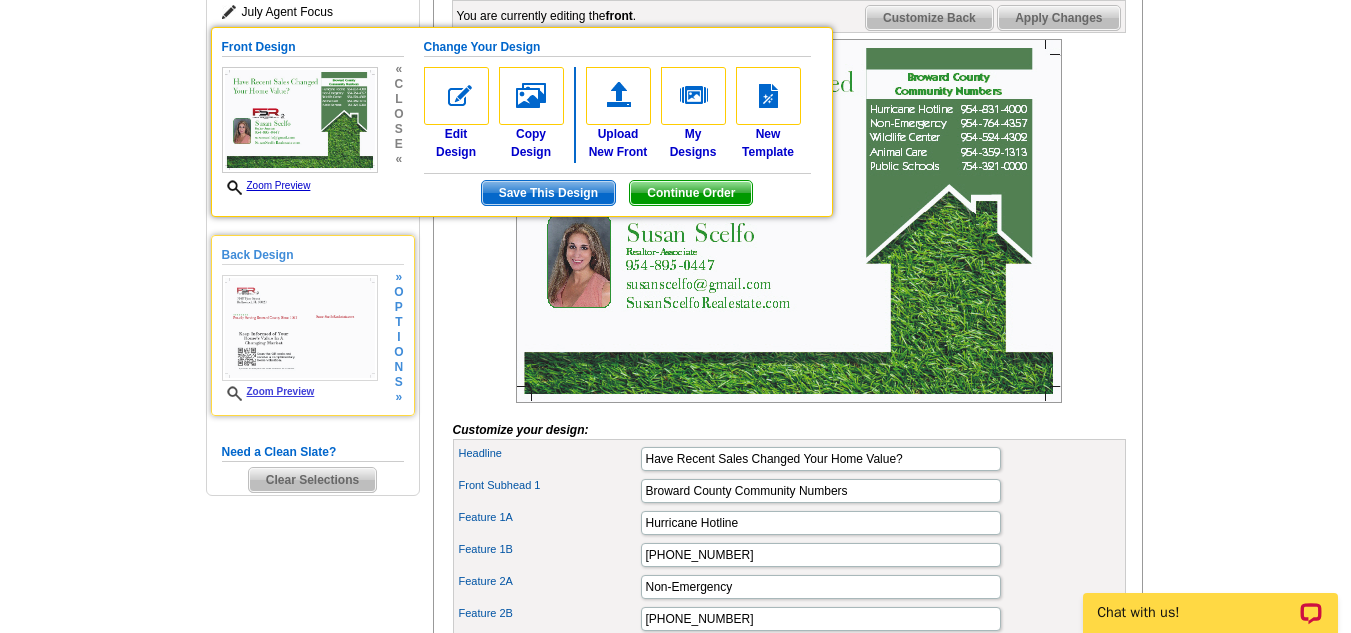 click at bounding box center [300, 328] 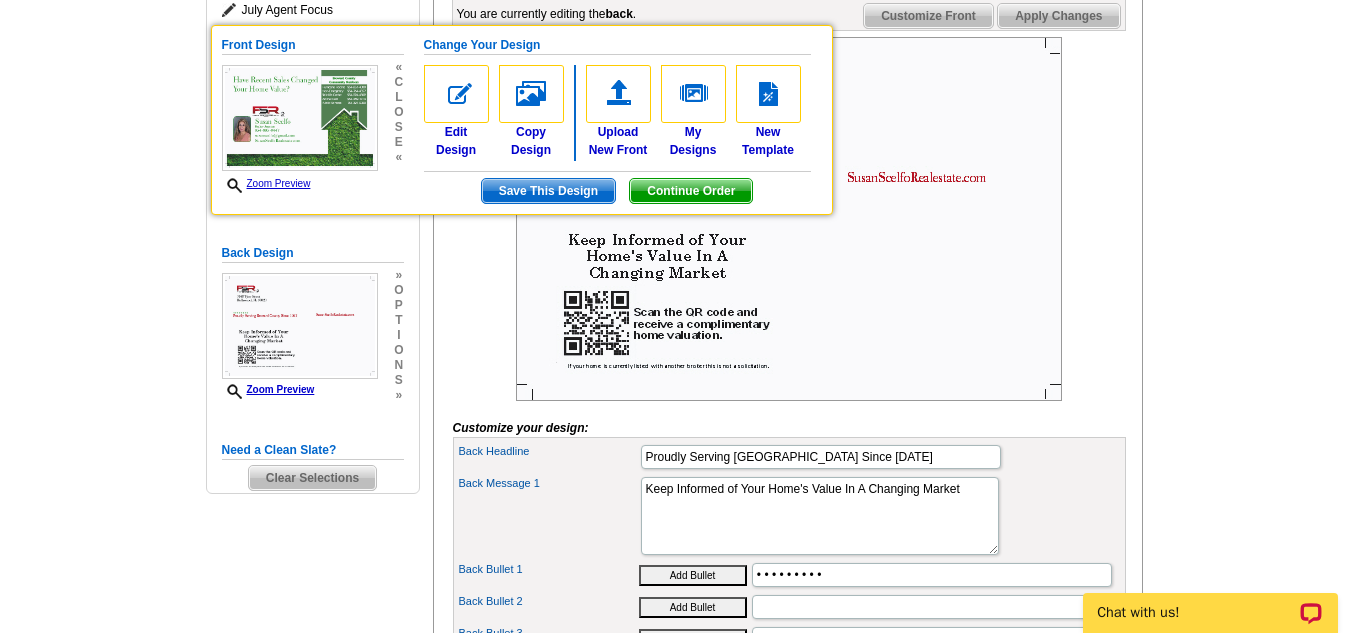 scroll, scrollTop: 306, scrollLeft: 0, axis: vertical 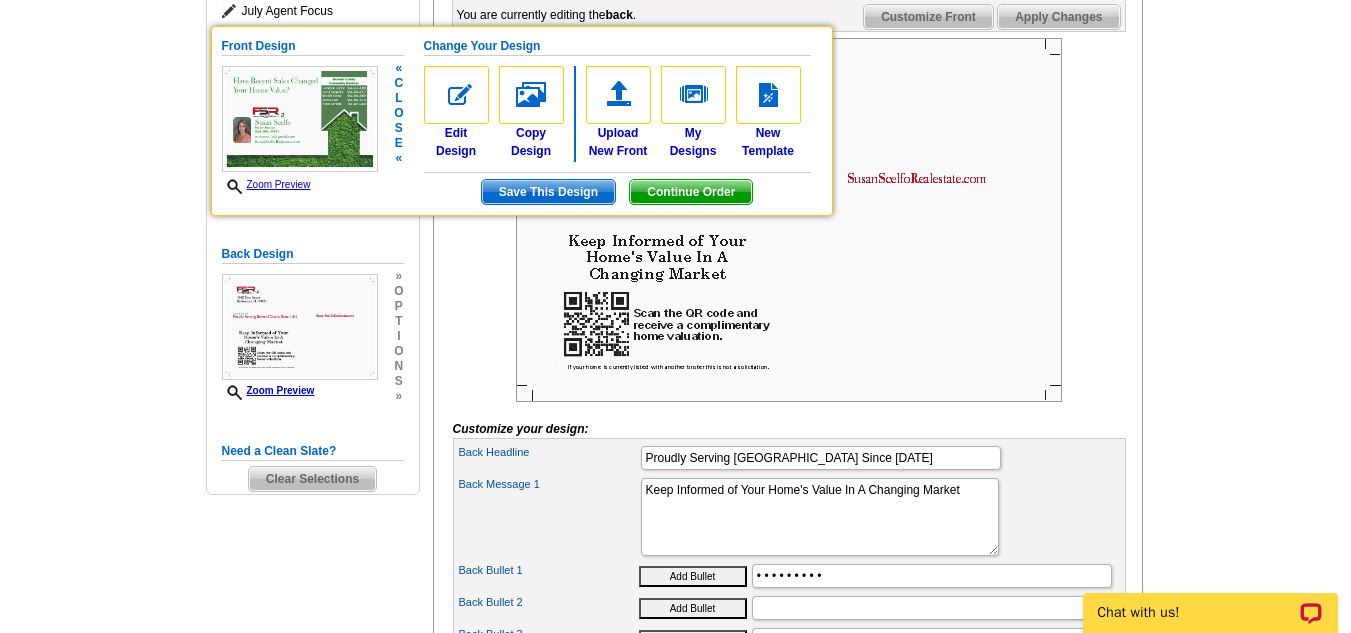 click on "Continue Order" at bounding box center (691, 192) 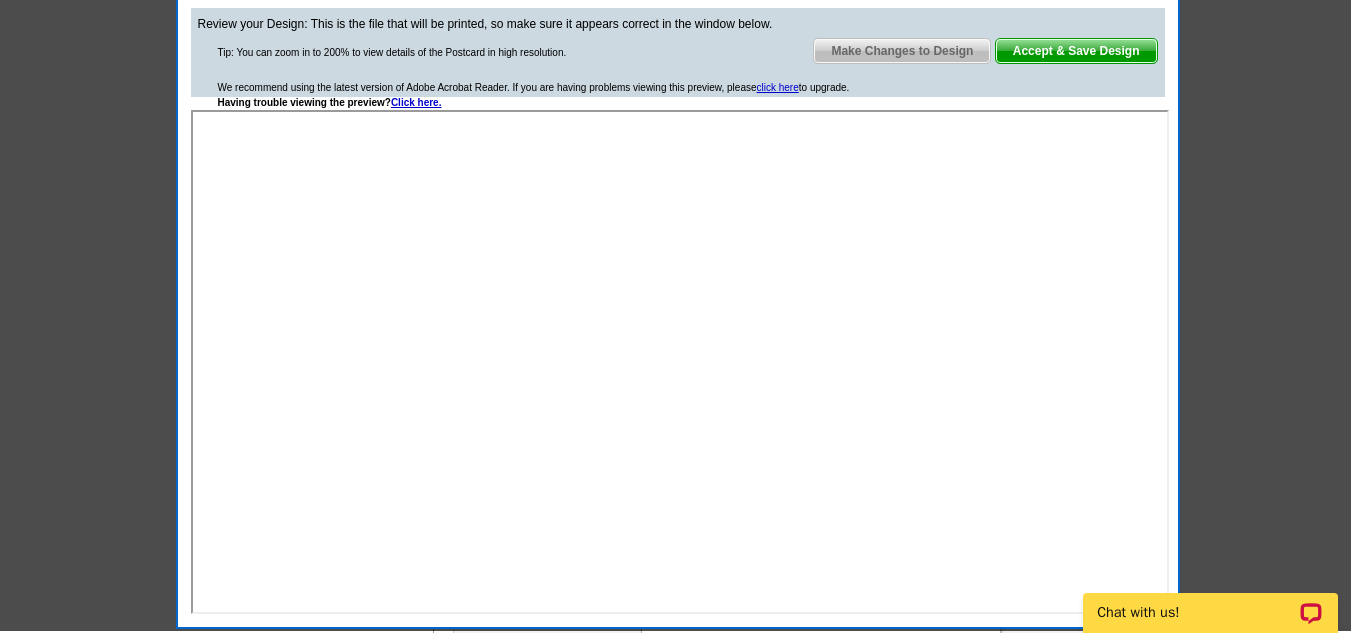 scroll, scrollTop: 415, scrollLeft: 0, axis: vertical 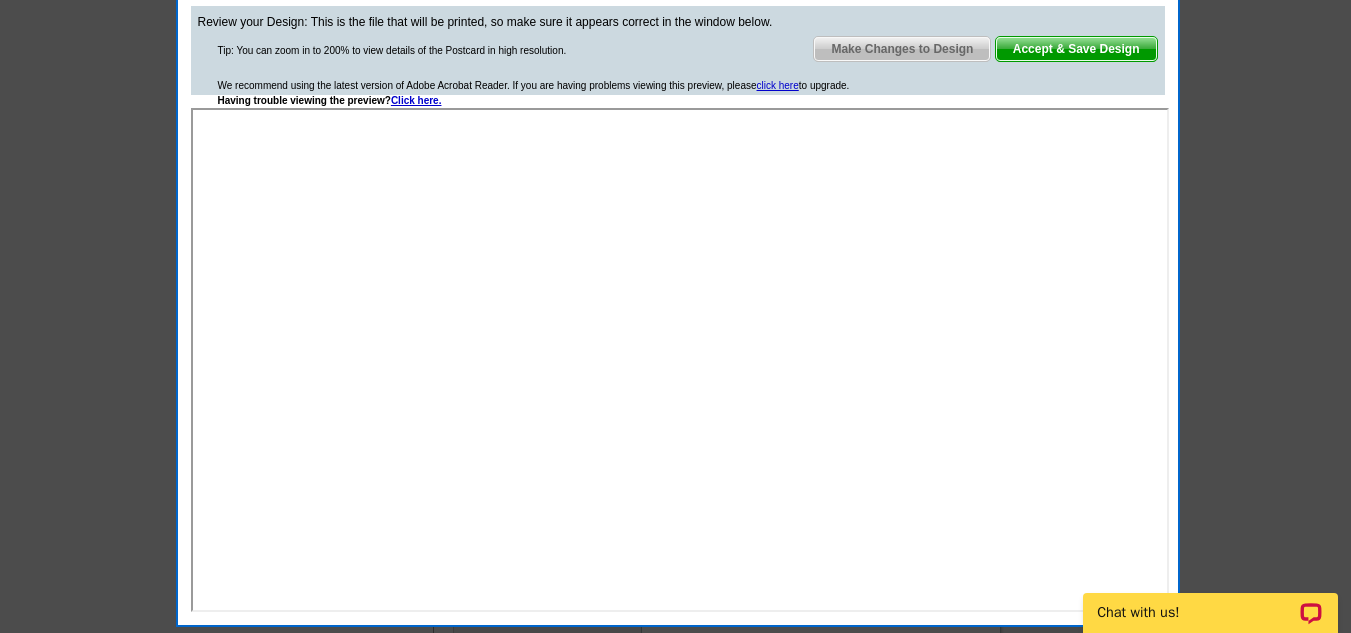 click on "Accept & Save Design" at bounding box center [1076, 49] 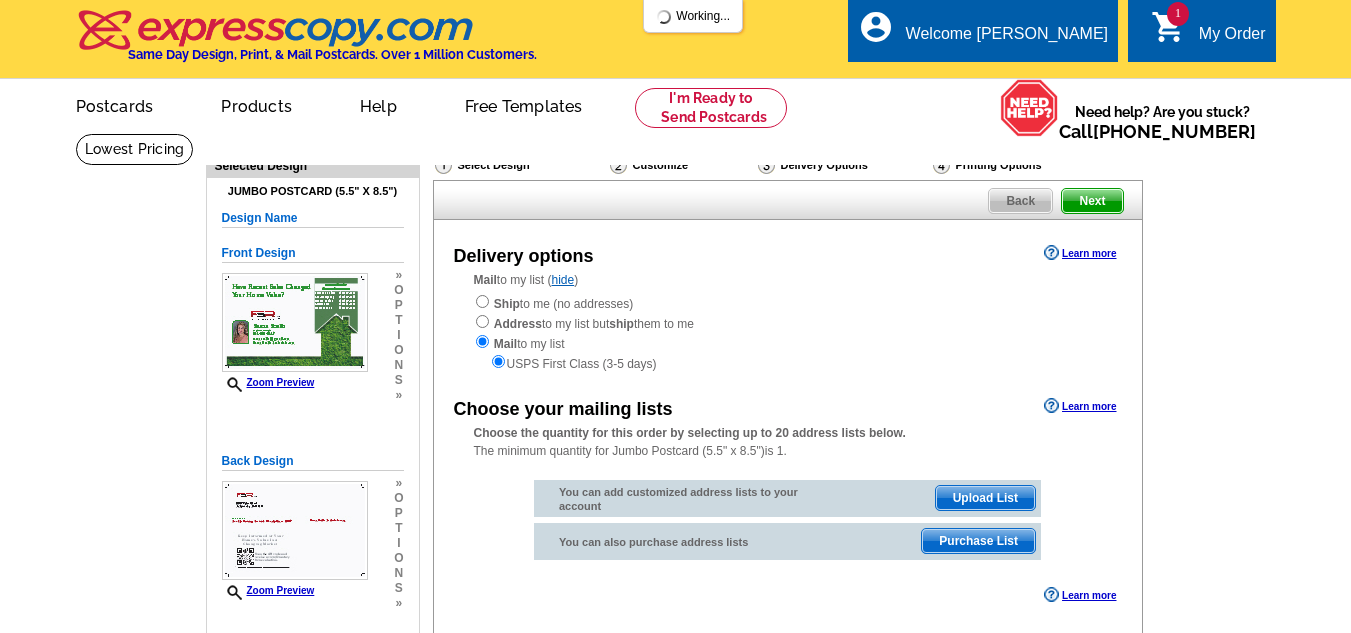 scroll, scrollTop: 0, scrollLeft: 0, axis: both 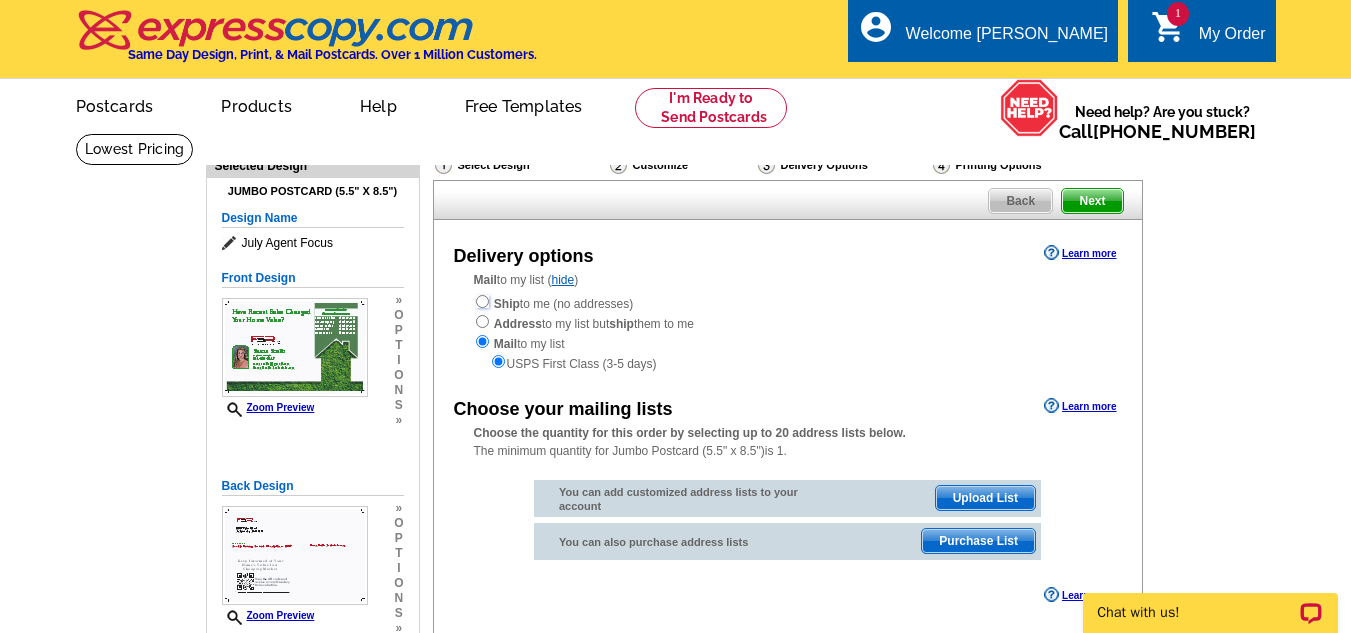 click at bounding box center (482, 301) 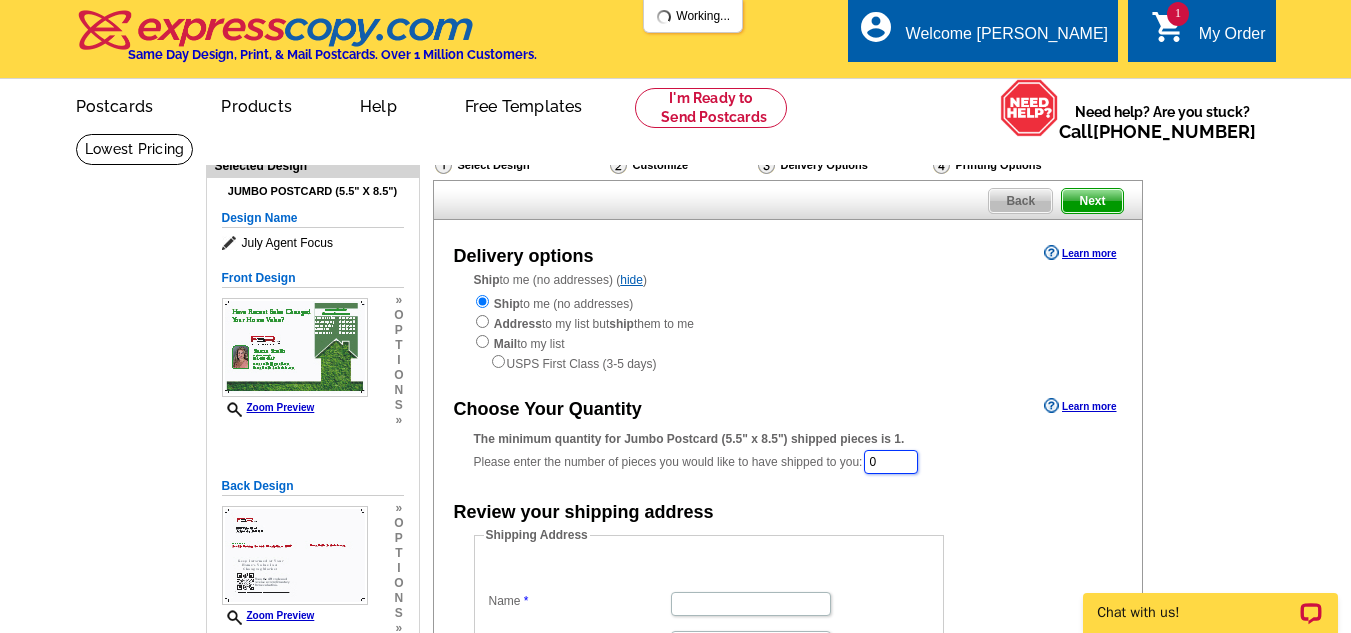 click on "0" at bounding box center [891, 462] 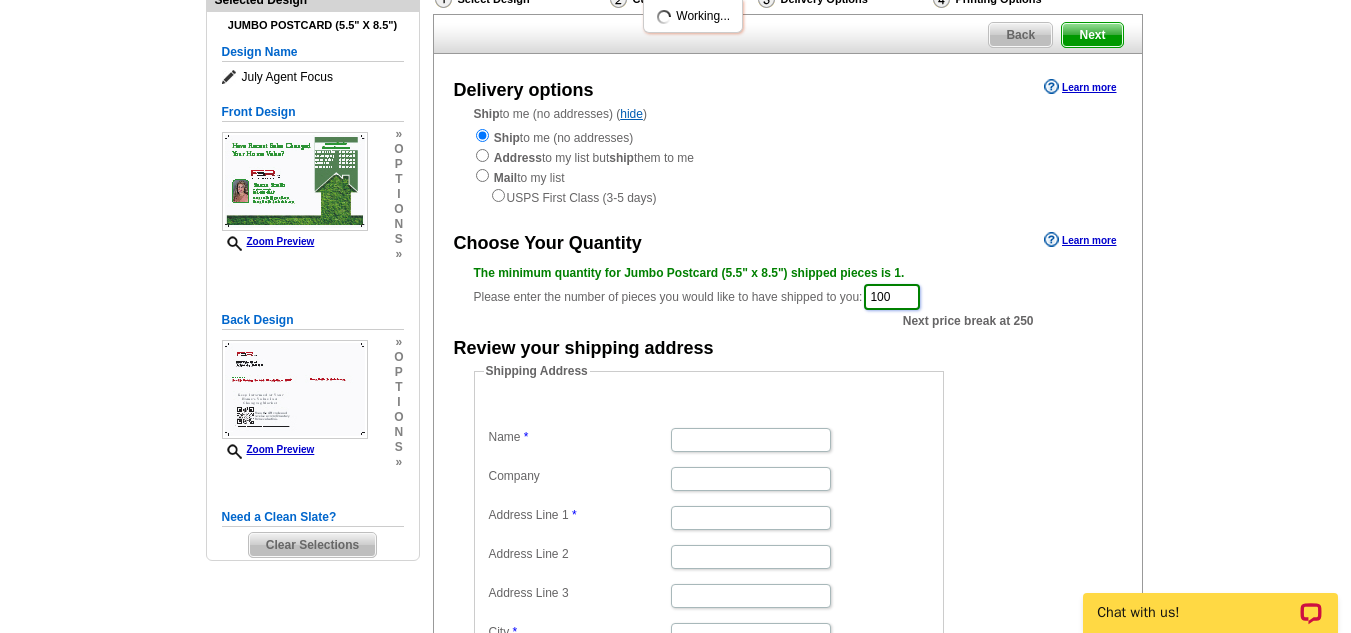 scroll, scrollTop: 179, scrollLeft: 0, axis: vertical 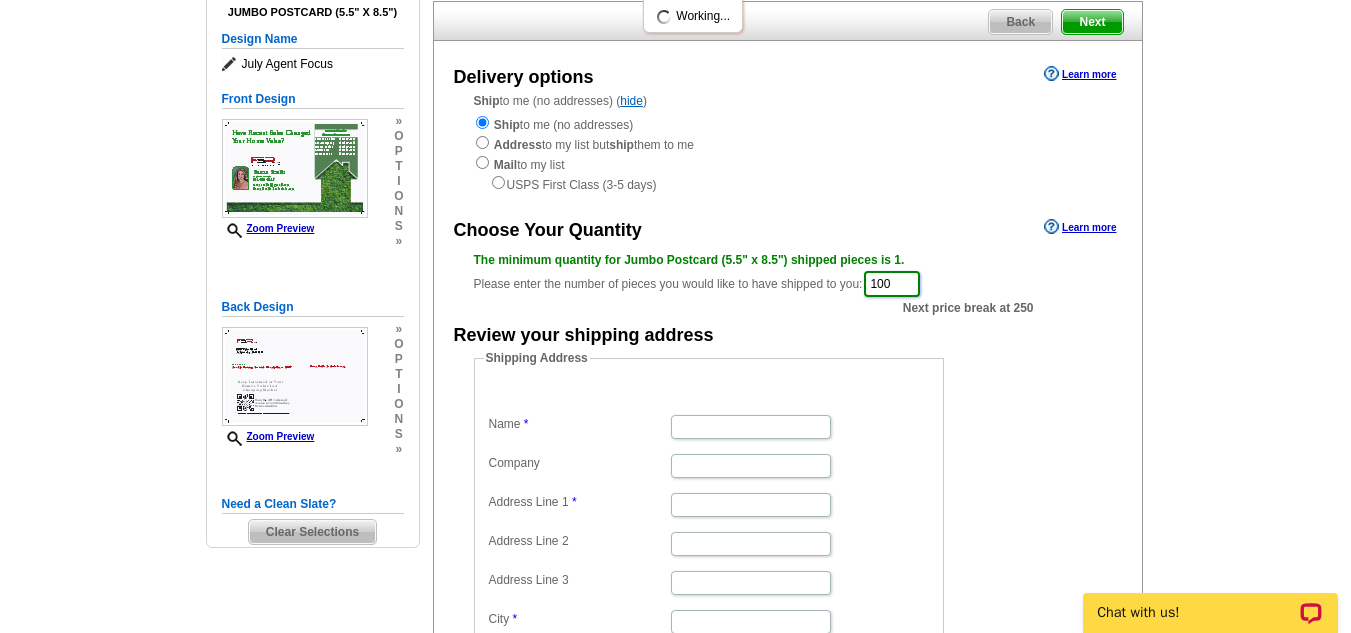 type on "100" 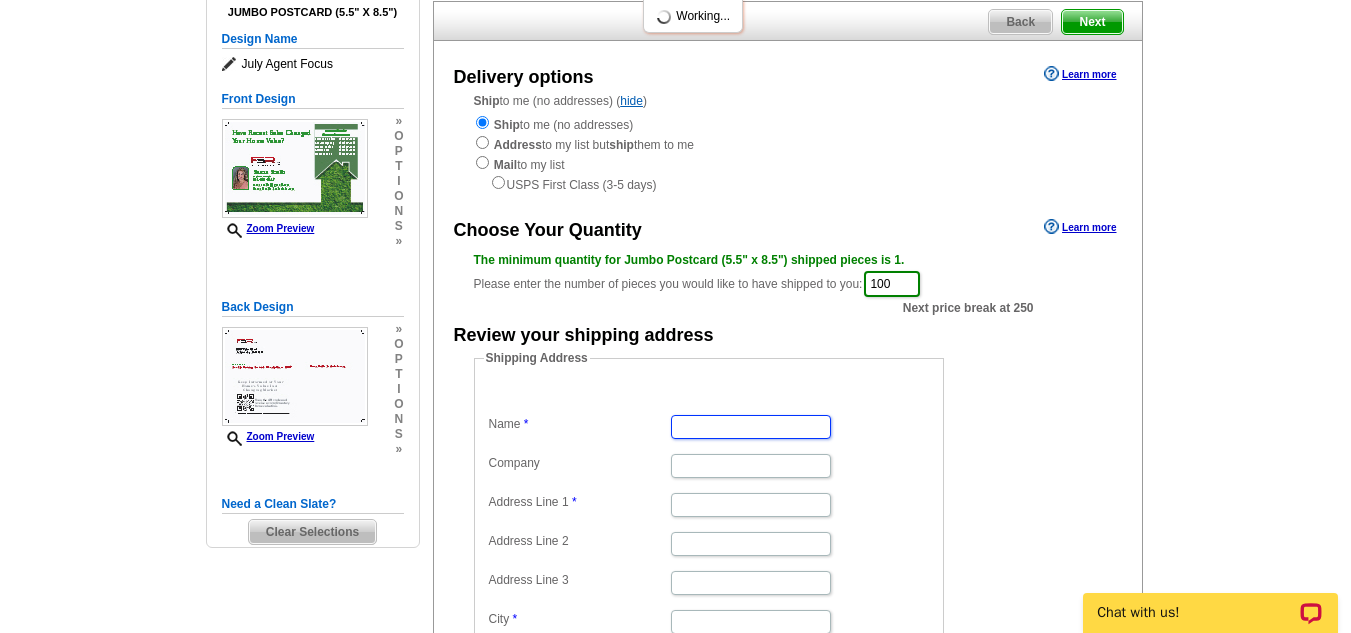 click on "Name" at bounding box center [751, 427] 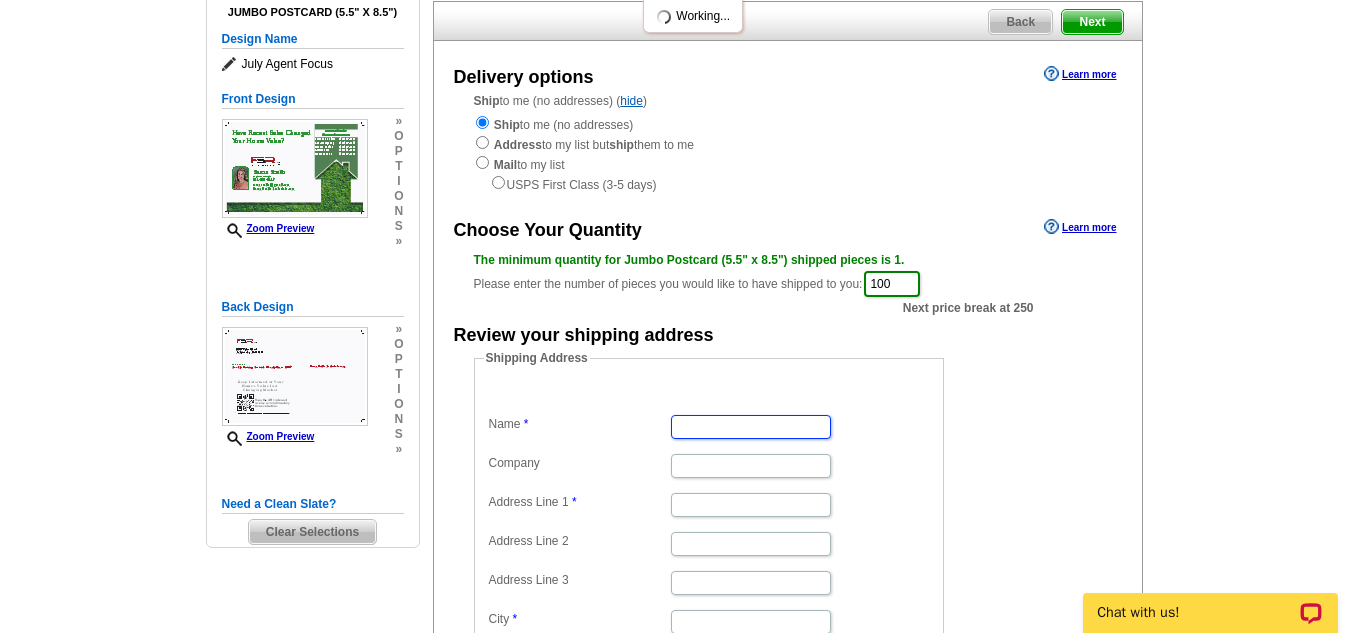type on "susan scelfo" 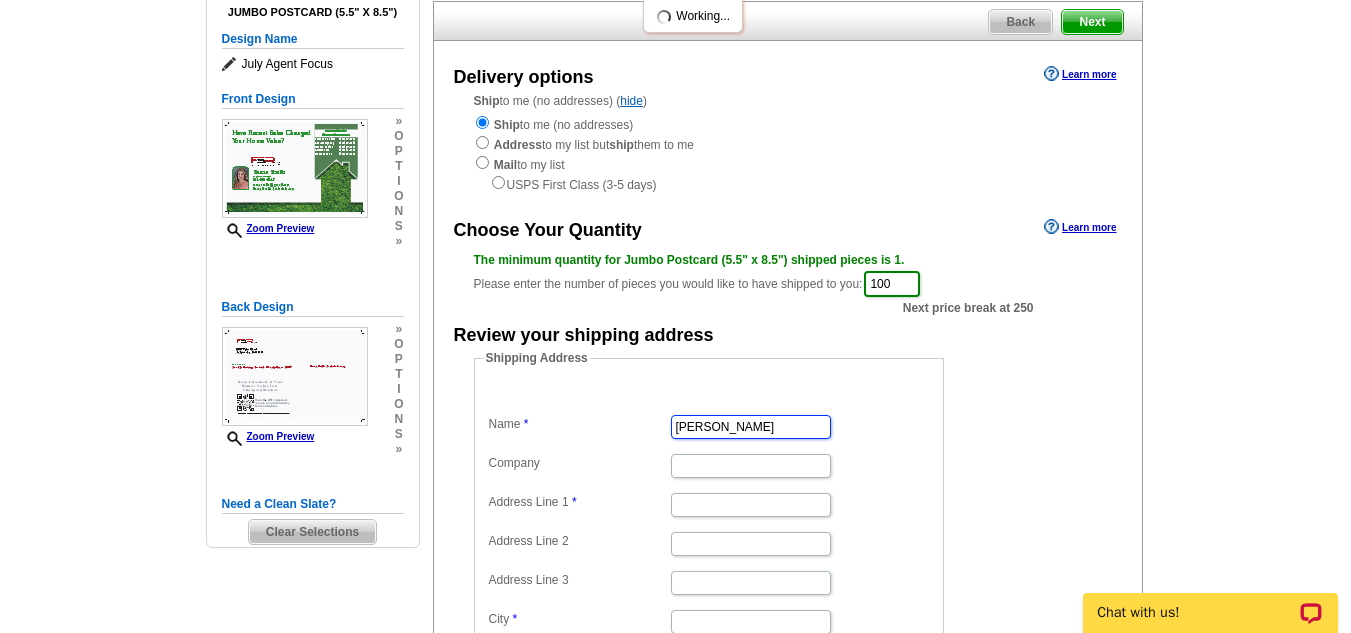 type on "2130 North 46th Avenue" 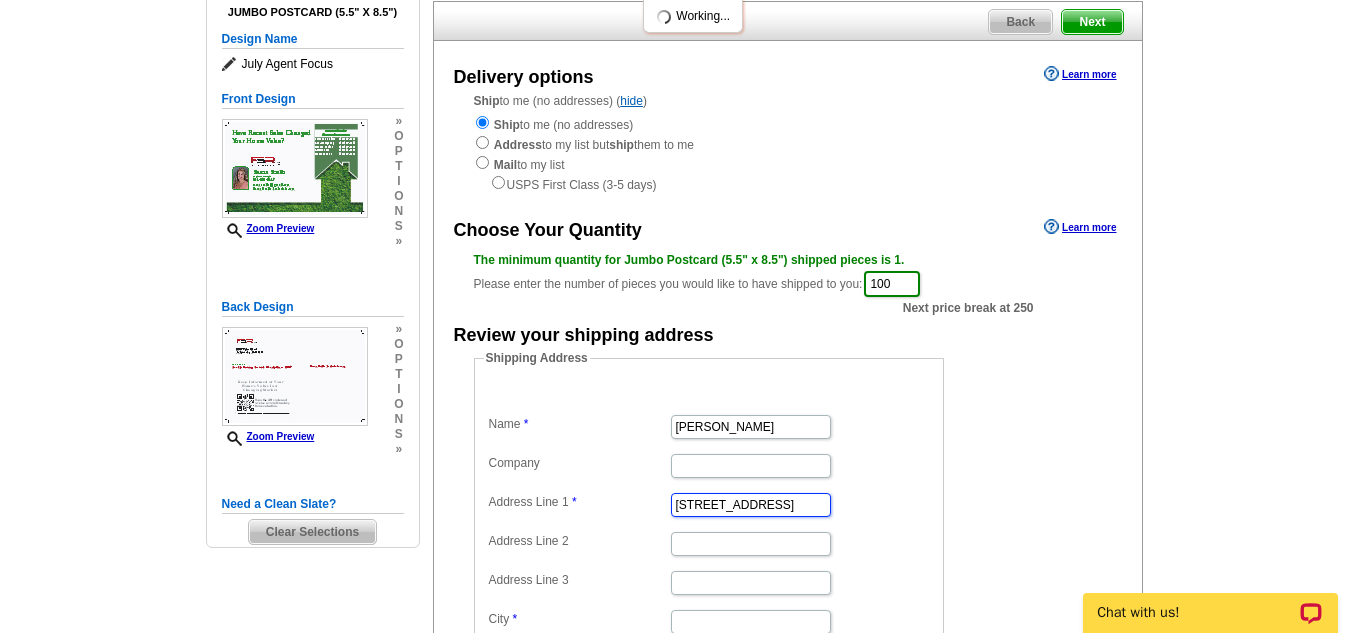 type on "Hollywood" 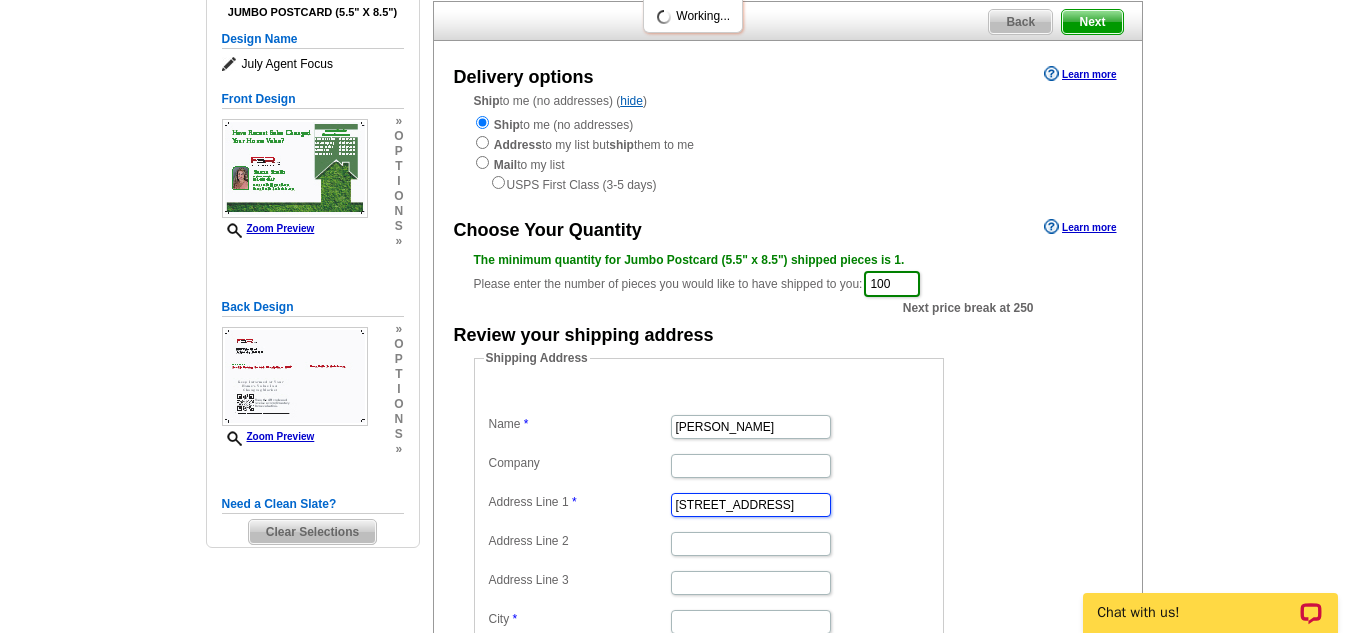 type on "Hollywood" 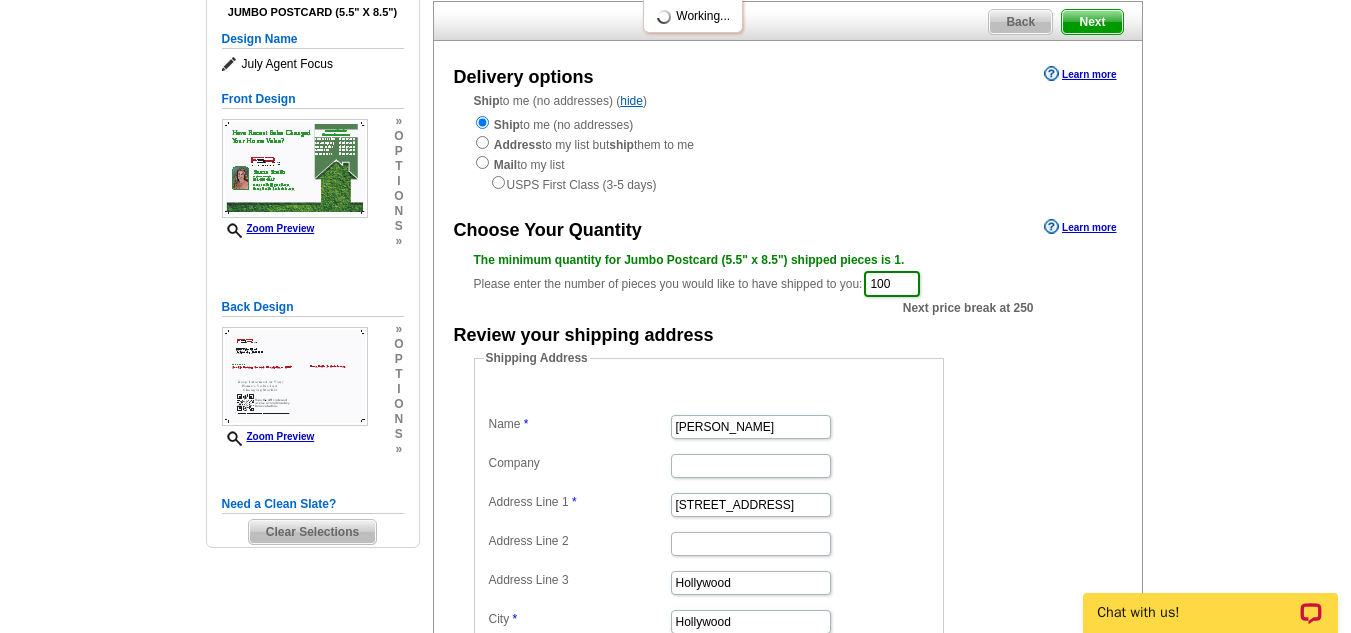 select on "FL" 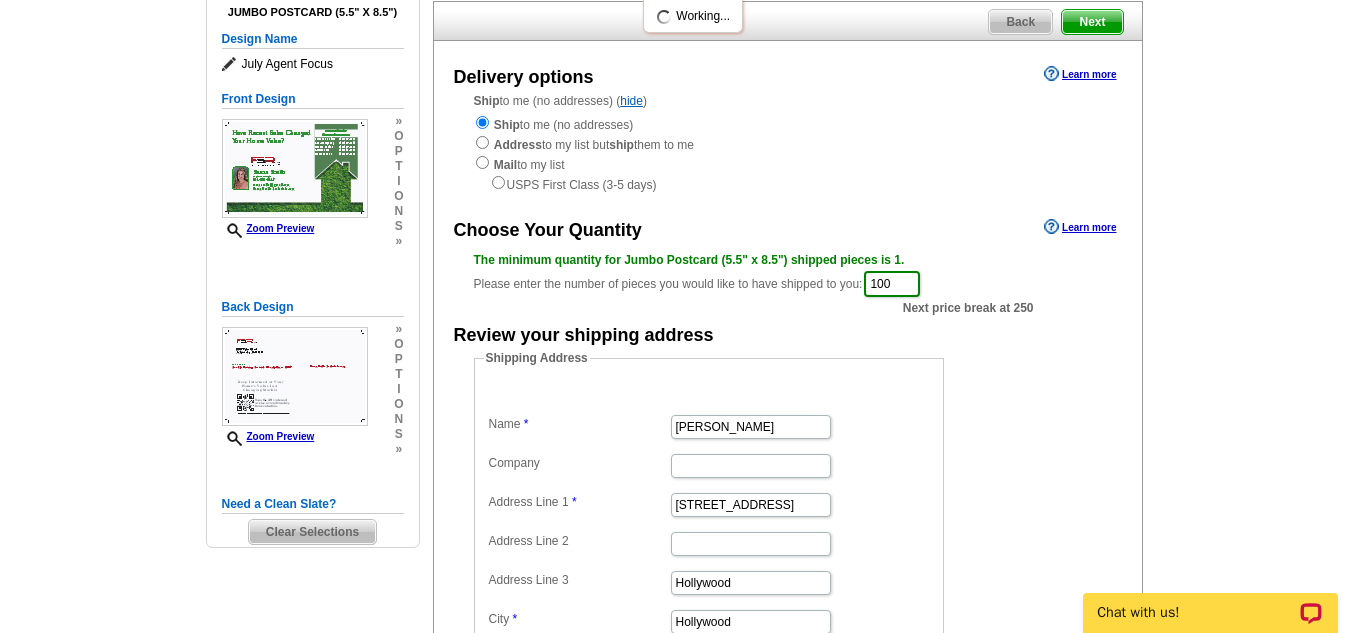 type on "33021" 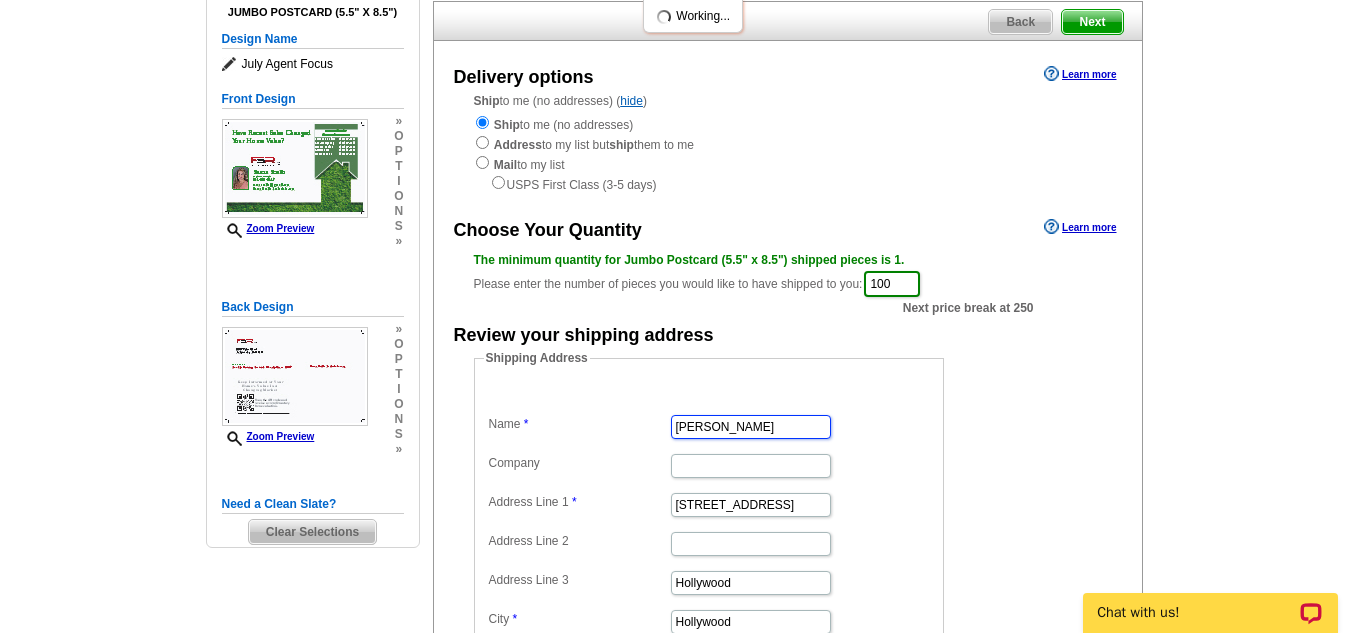 scroll, scrollTop: 0, scrollLeft: 0, axis: both 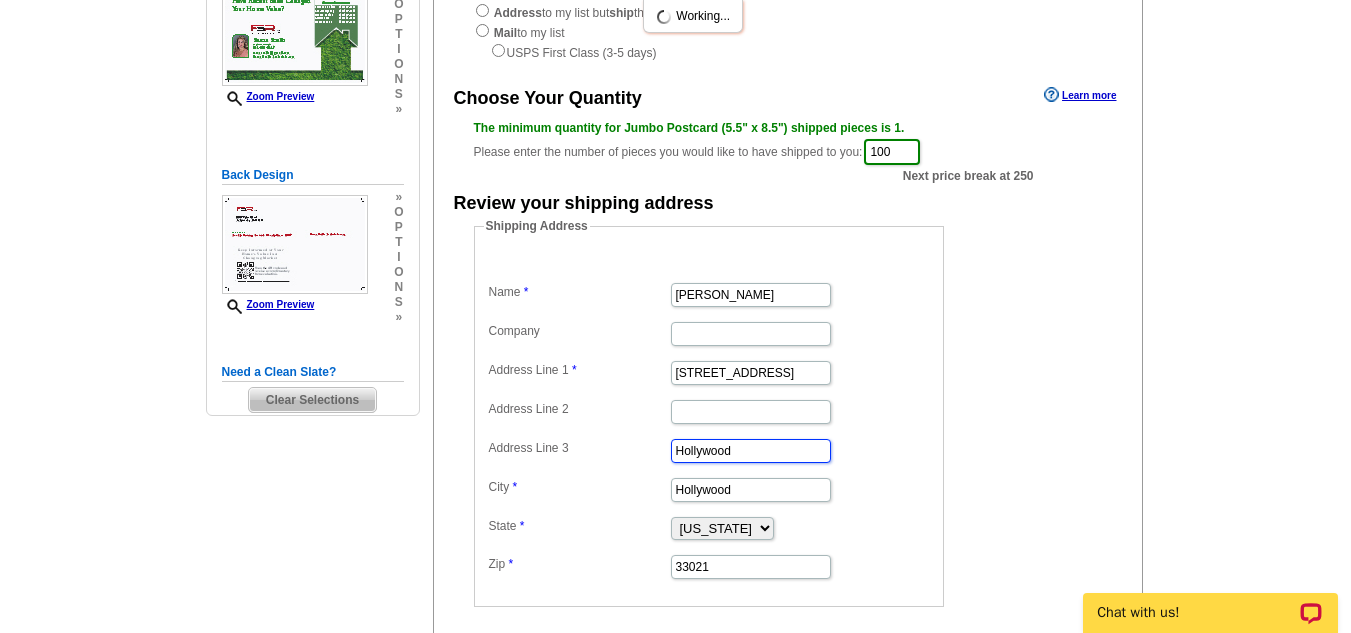 click on "Hollywood" at bounding box center (751, 451) 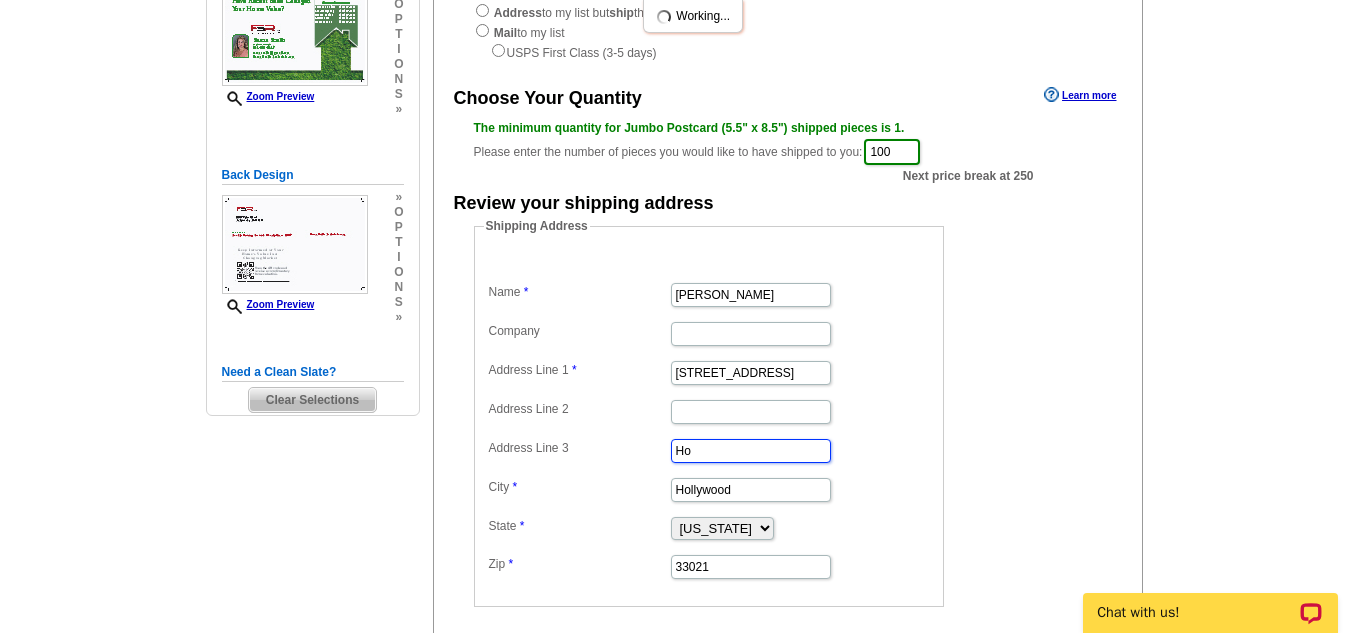 type on "H" 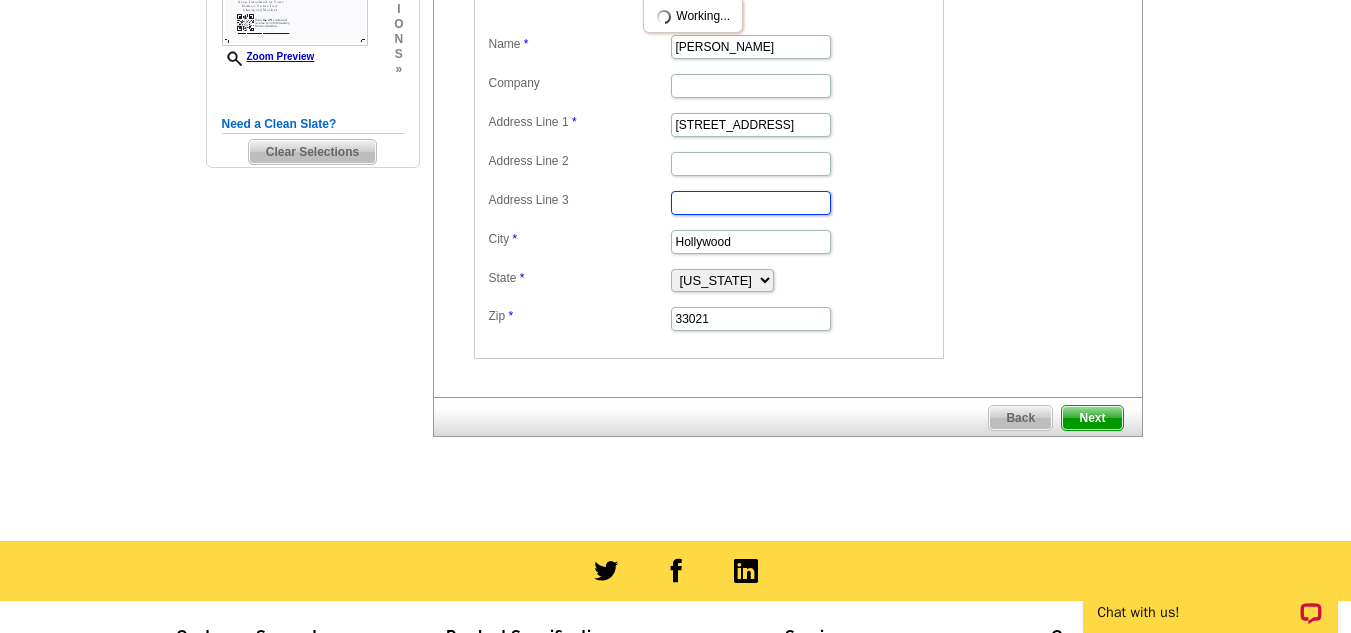scroll, scrollTop: 560, scrollLeft: 0, axis: vertical 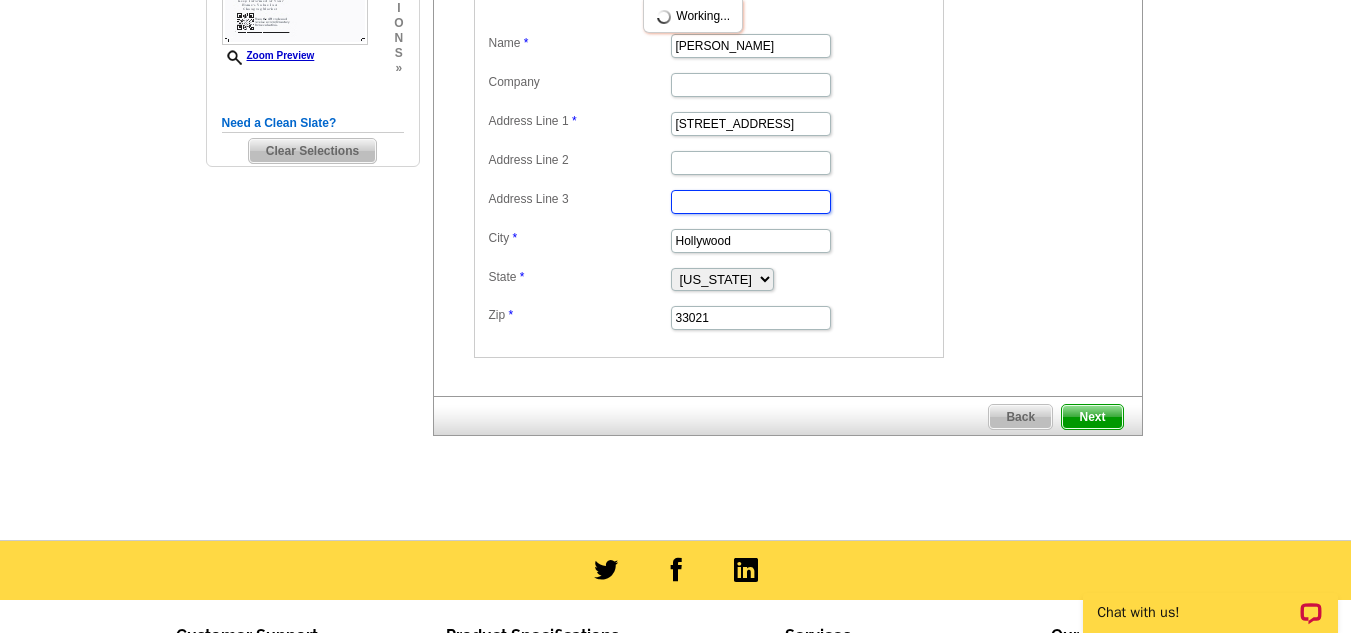 type 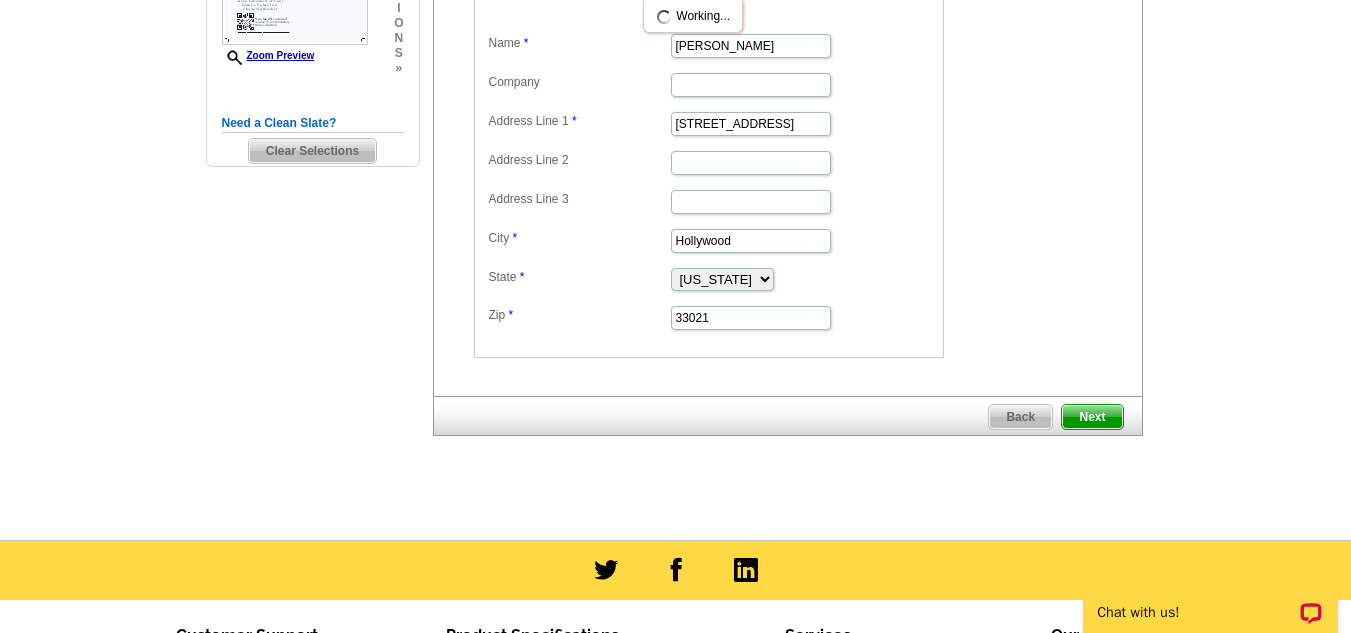 click on "Next" at bounding box center (1092, 417) 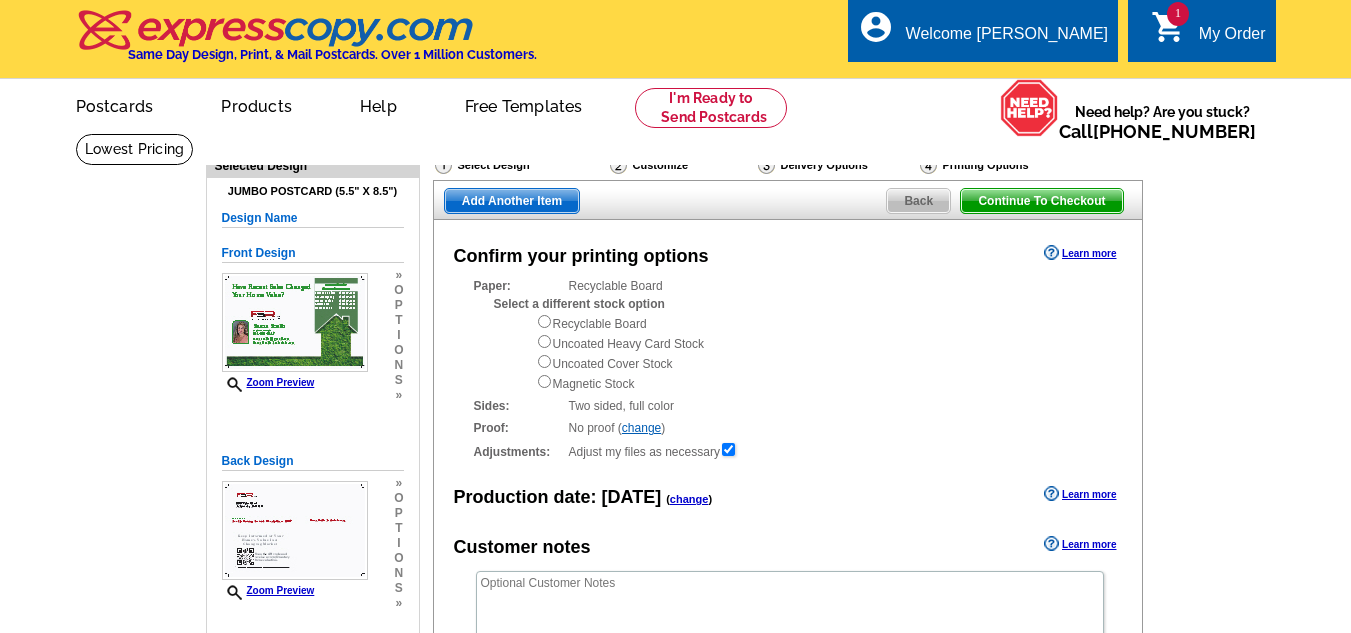 scroll, scrollTop: 0, scrollLeft: 0, axis: both 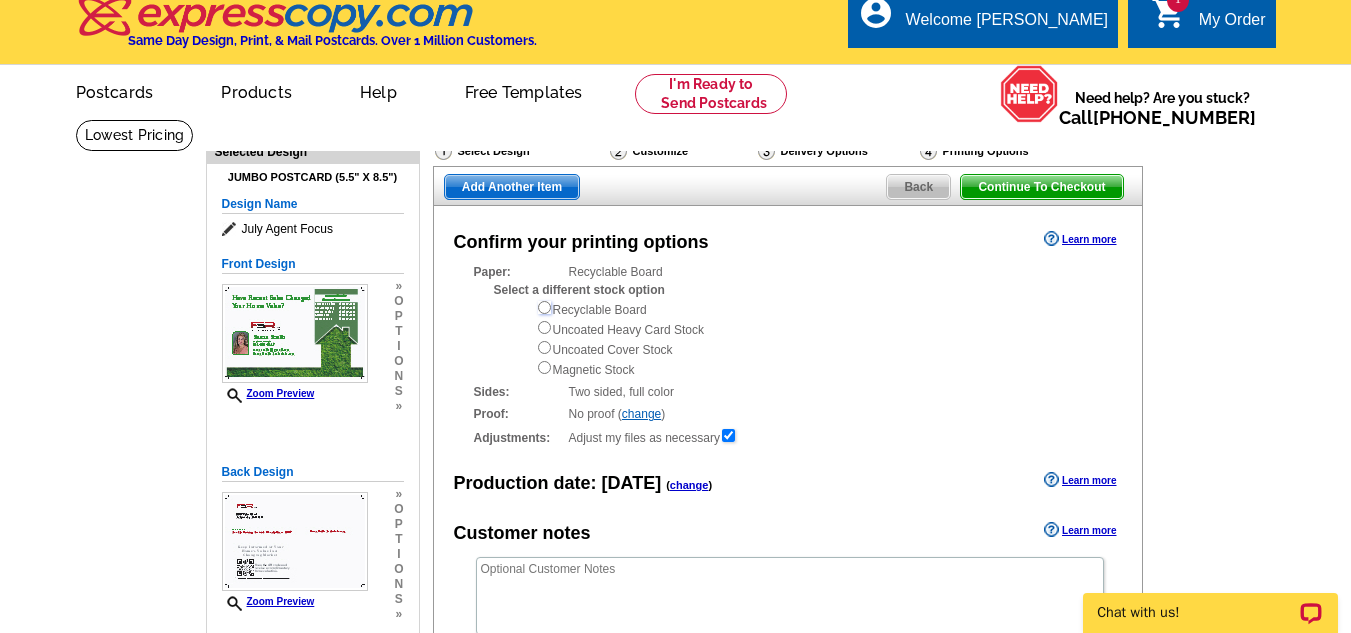 click at bounding box center (544, 307) 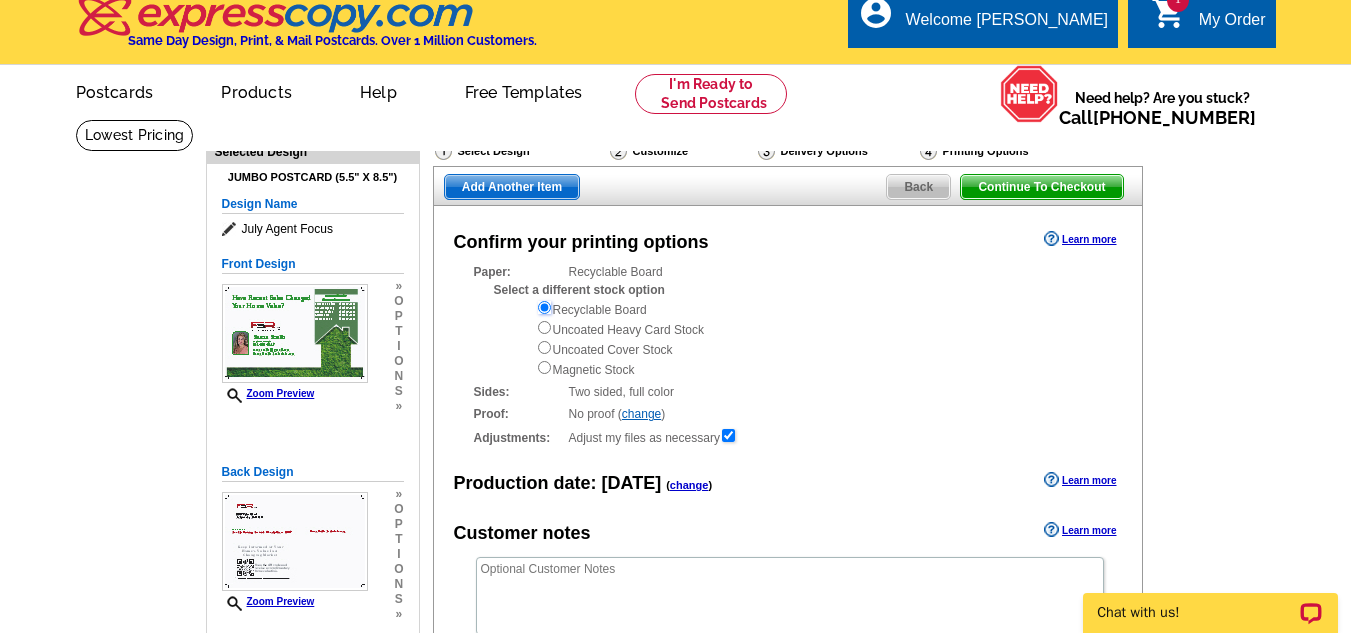 scroll, scrollTop: 0, scrollLeft: 0, axis: both 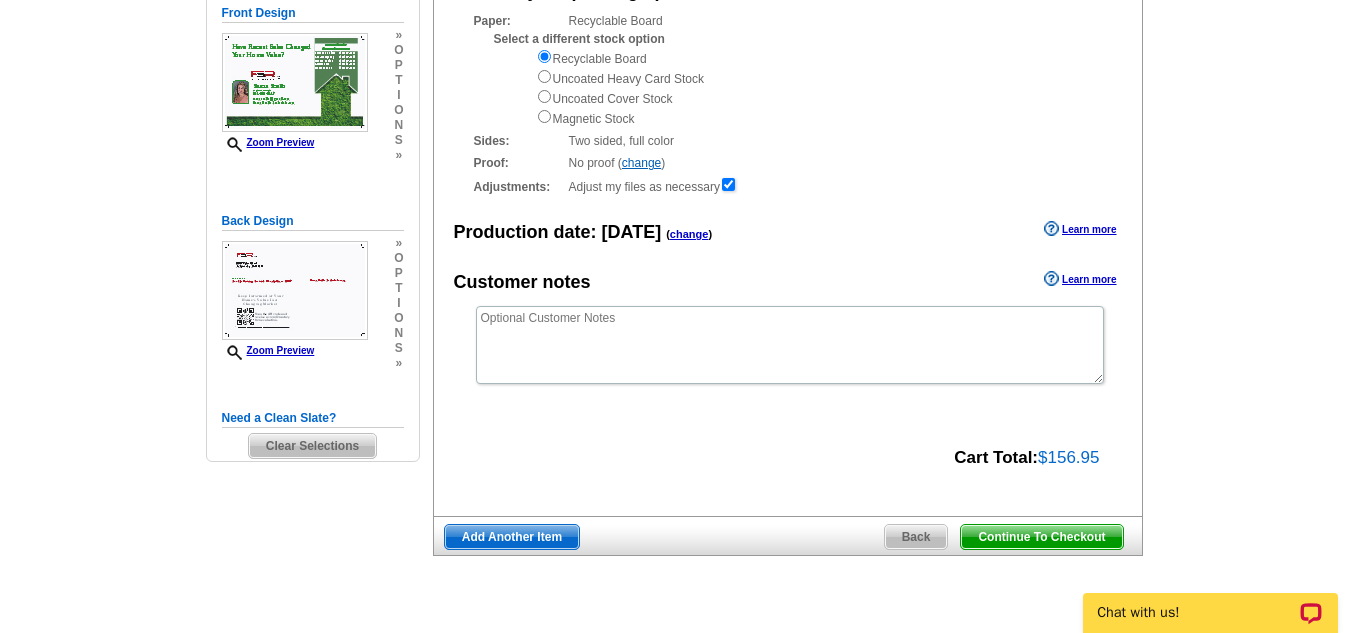 drag, startPoint x: 936, startPoint y: 402, endPoint x: 802, endPoint y: 440, distance: 139.28389 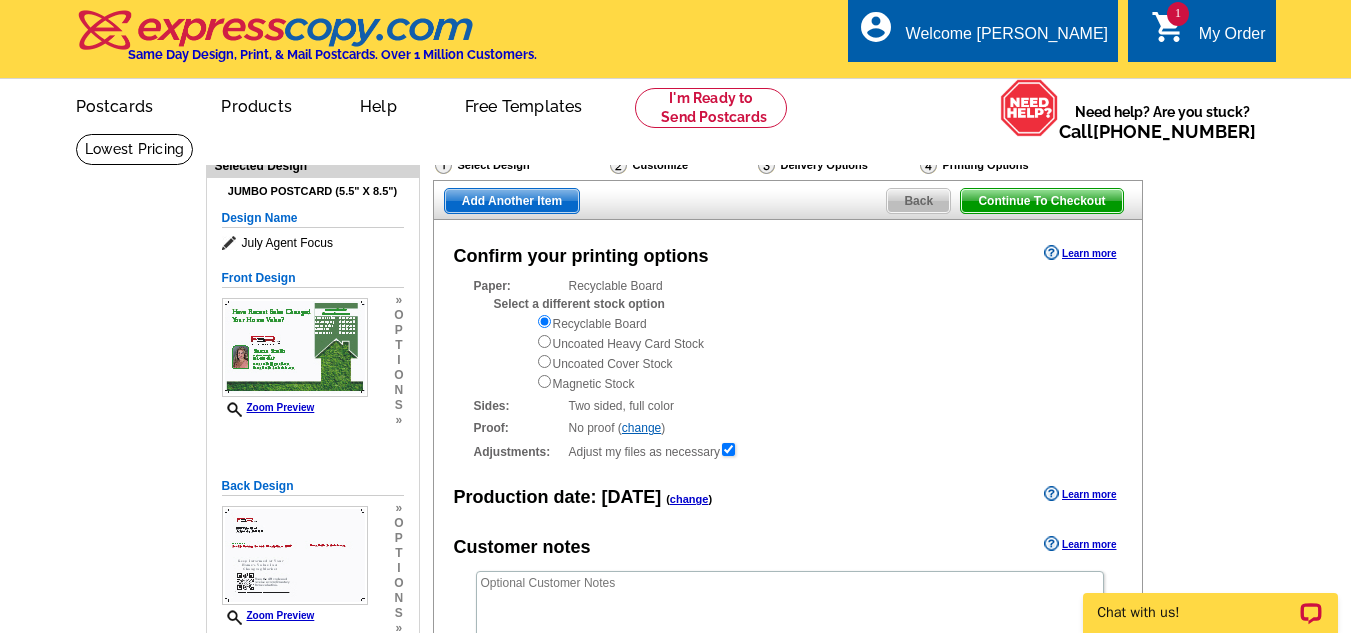 scroll, scrollTop: 345, scrollLeft: 0, axis: vertical 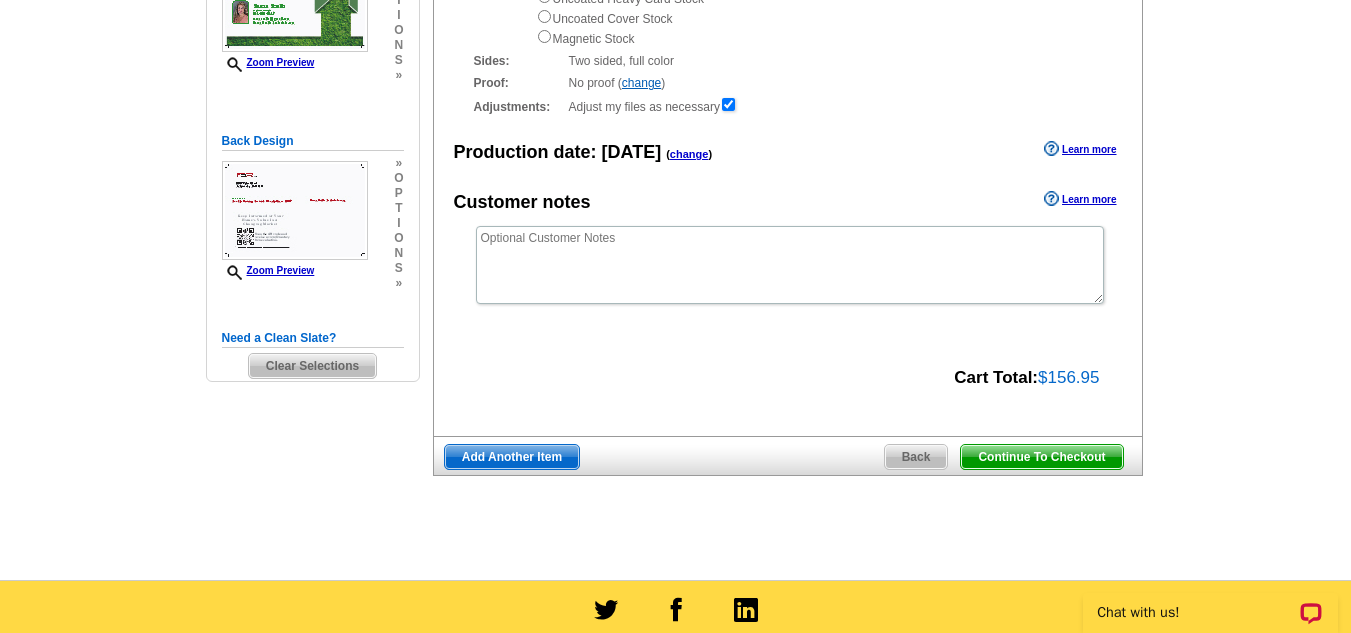 click on "Continue To Checkout" at bounding box center [1041, 457] 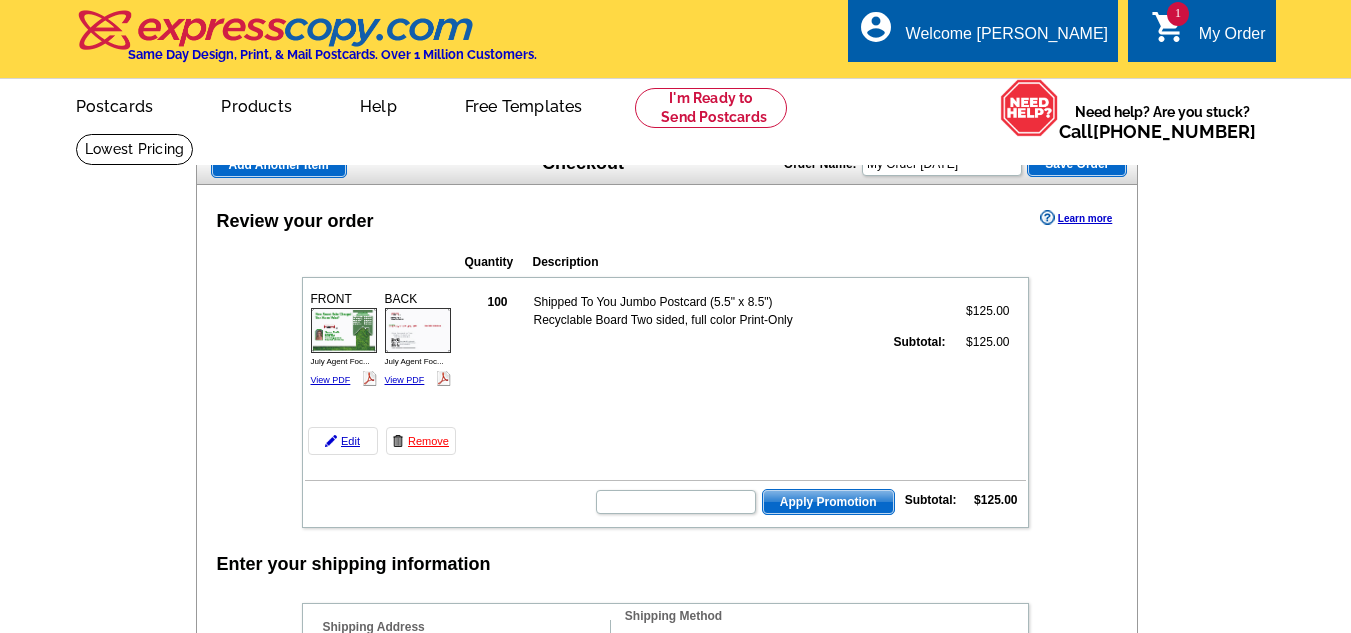 scroll, scrollTop: 0, scrollLeft: 0, axis: both 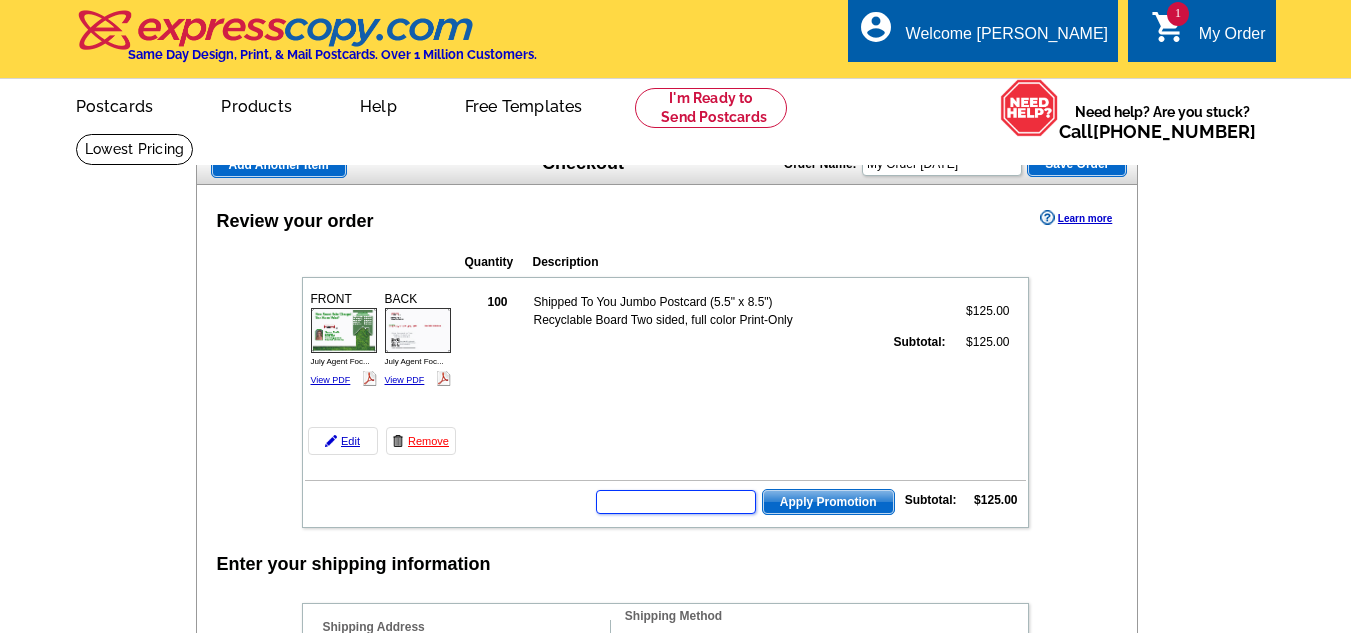 click at bounding box center [676, 502] 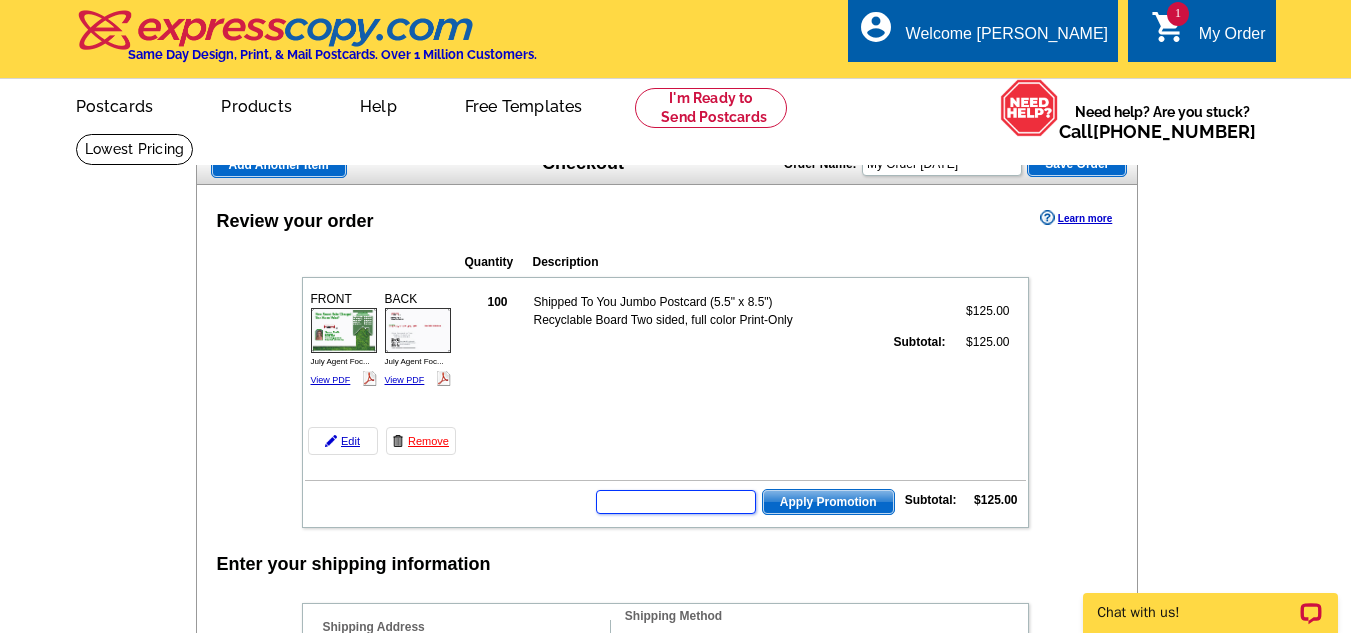 scroll, scrollTop: 0, scrollLeft: 0, axis: both 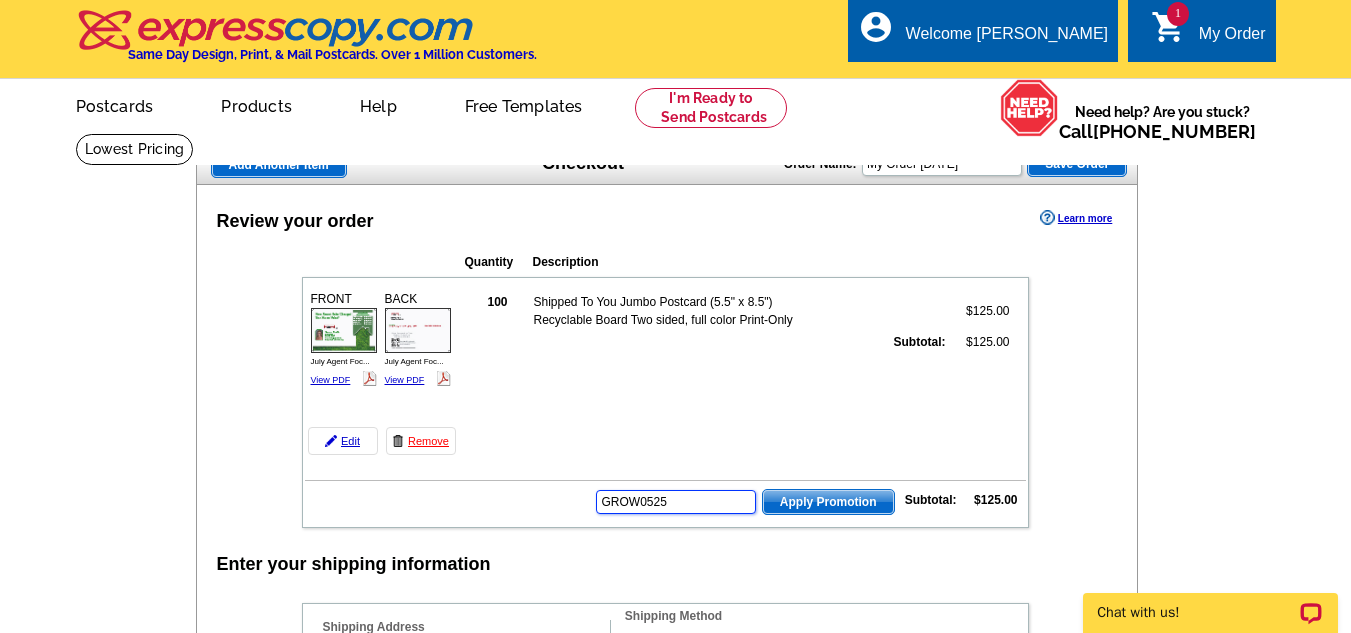 type on "GROW0525" 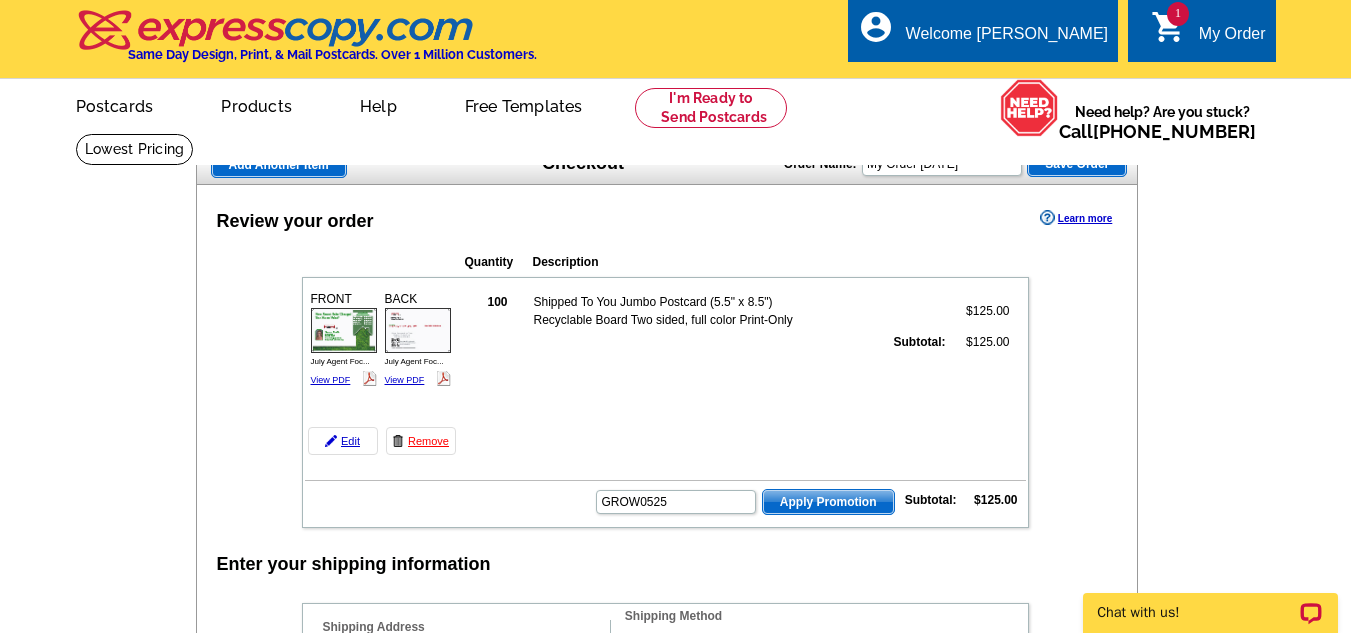 scroll, scrollTop: 0, scrollLeft: 0, axis: both 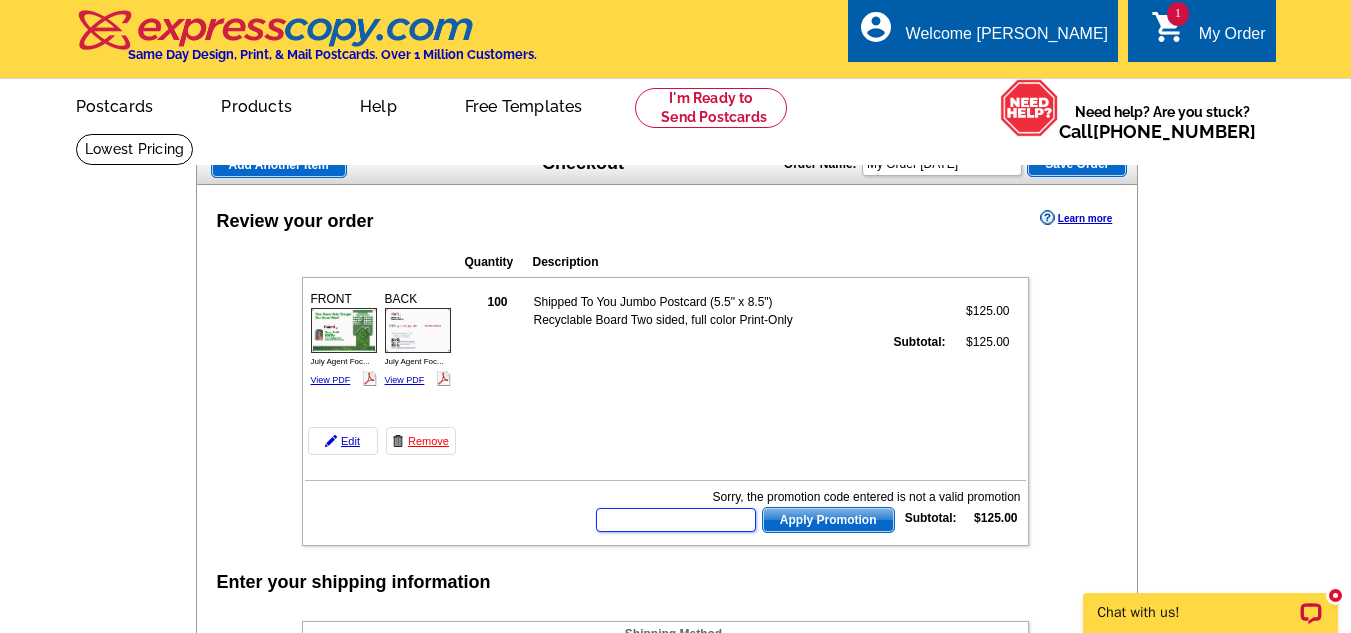 click at bounding box center (676, 520) 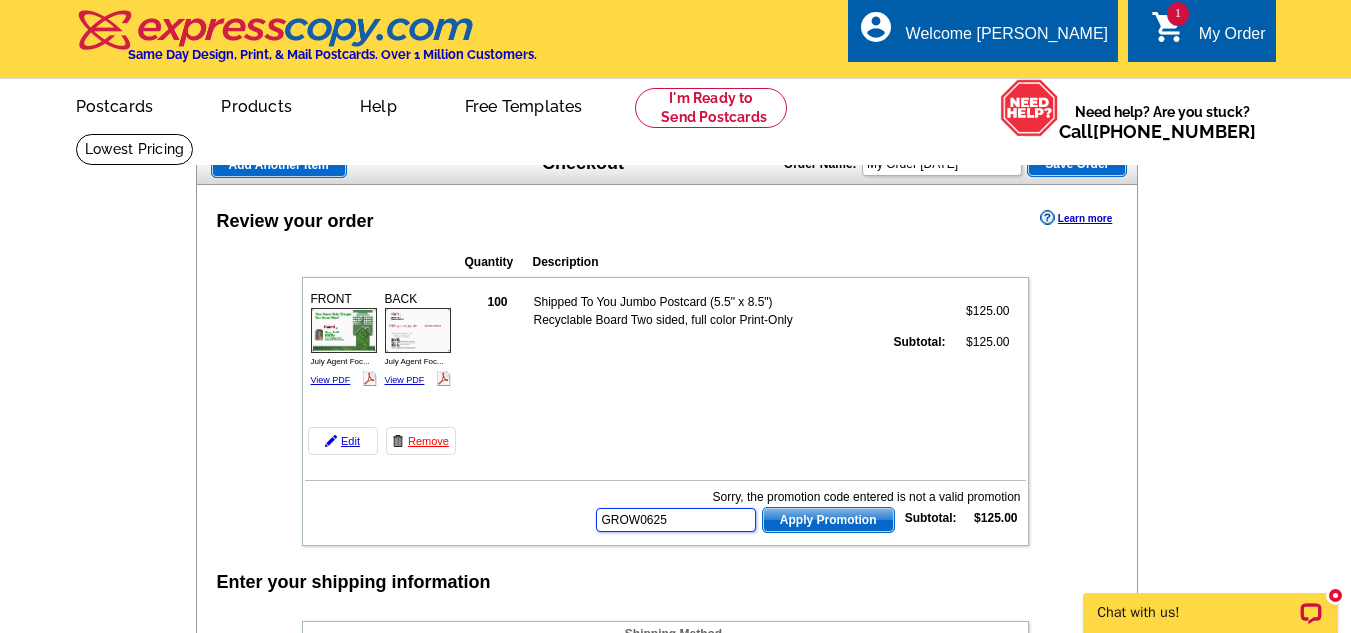 type on "GROW0625" 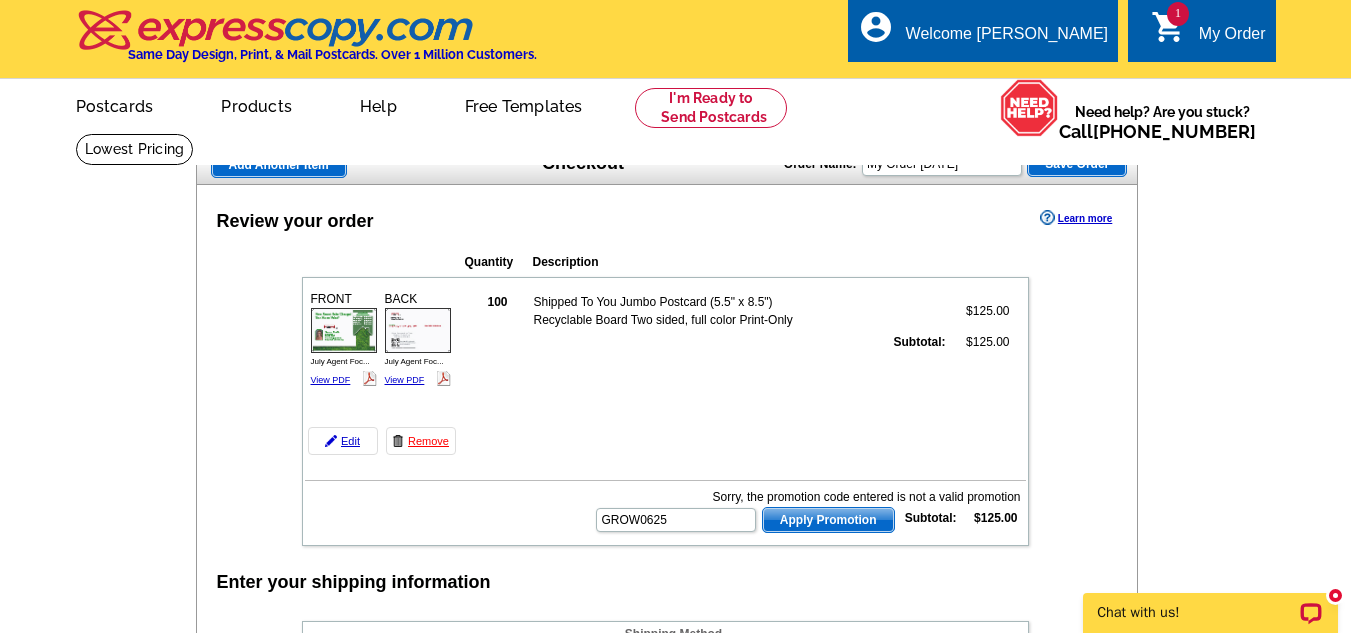 click on "Apply Promotion" at bounding box center [828, 520] 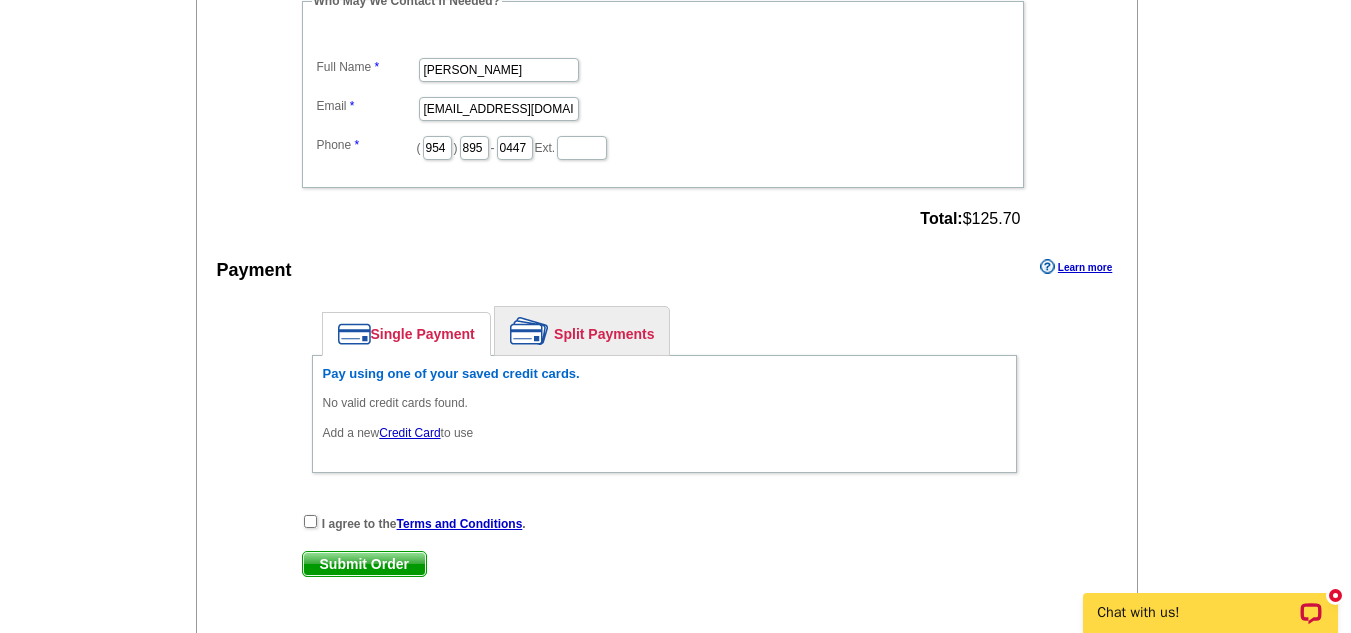 scroll, scrollTop: 1079, scrollLeft: 0, axis: vertical 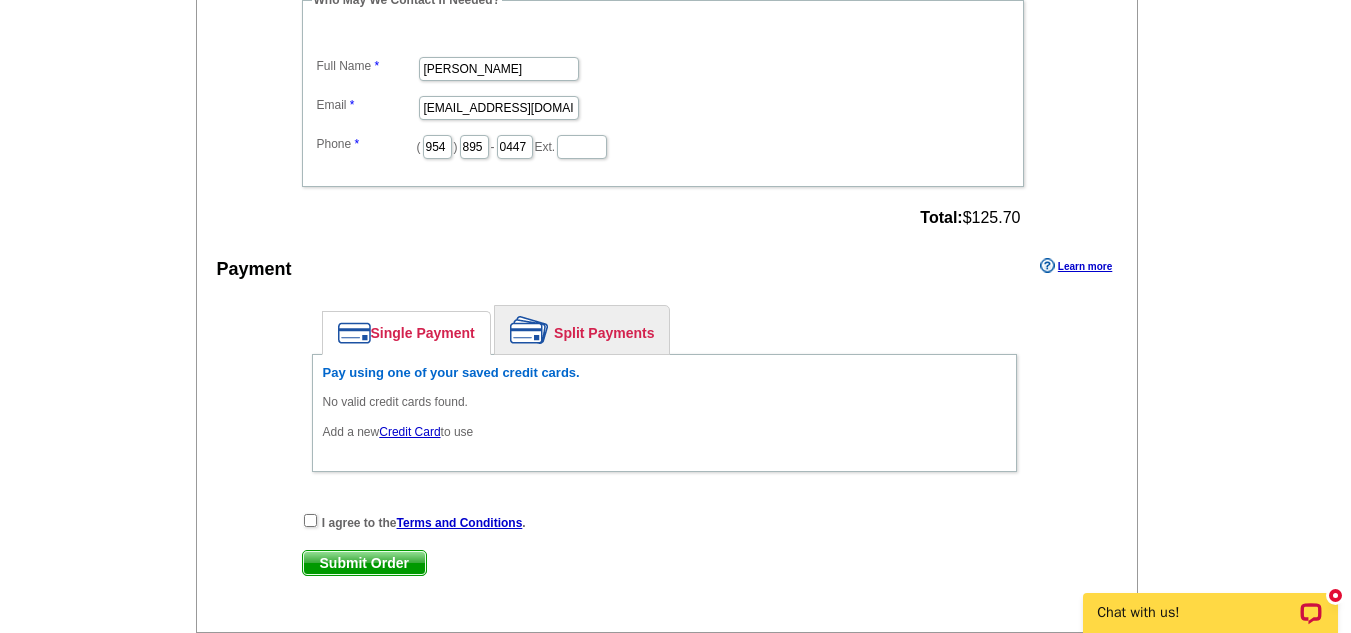click on "Credit Card" at bounding box center (409, 432) 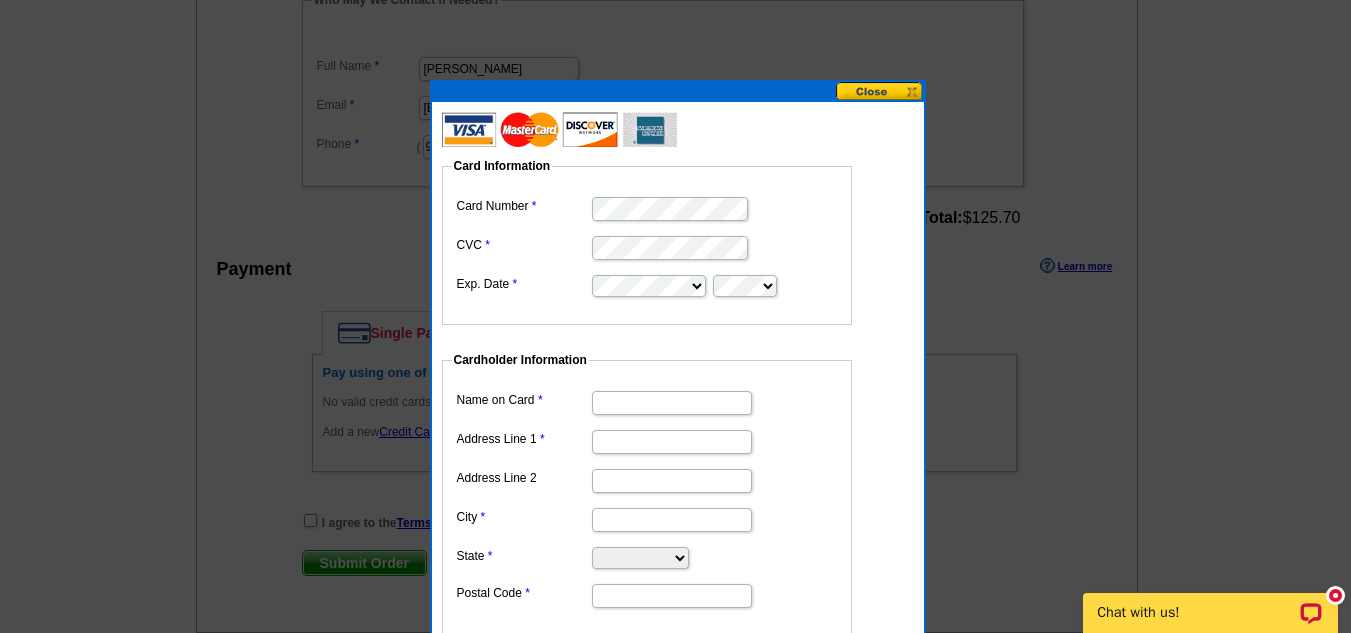 click at bounding box center (559, 129) 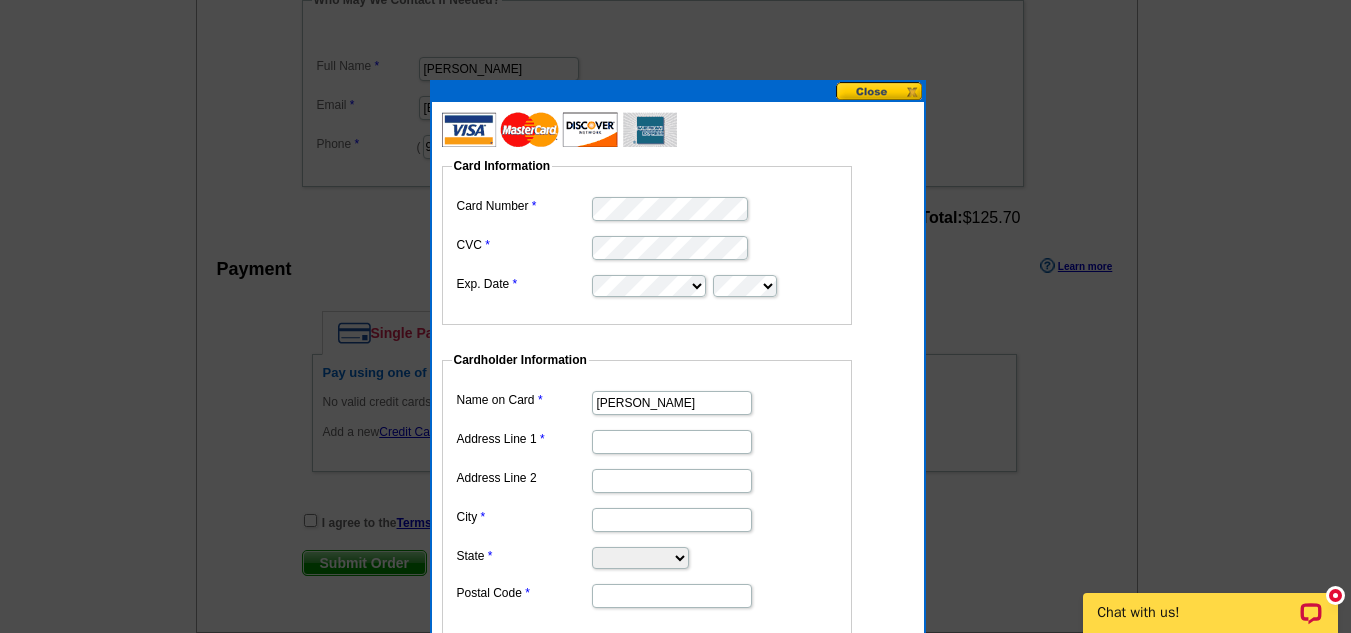 type on "Susan Scelfo" 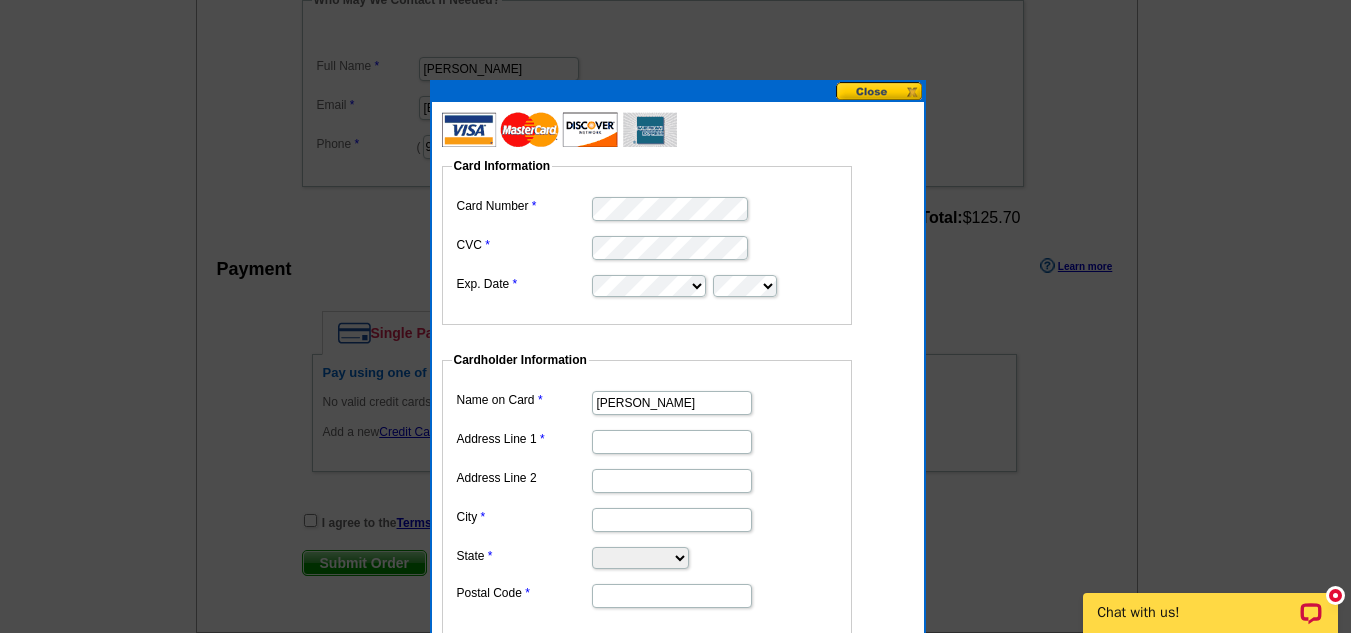 type on "2130 North 46th Avenue" 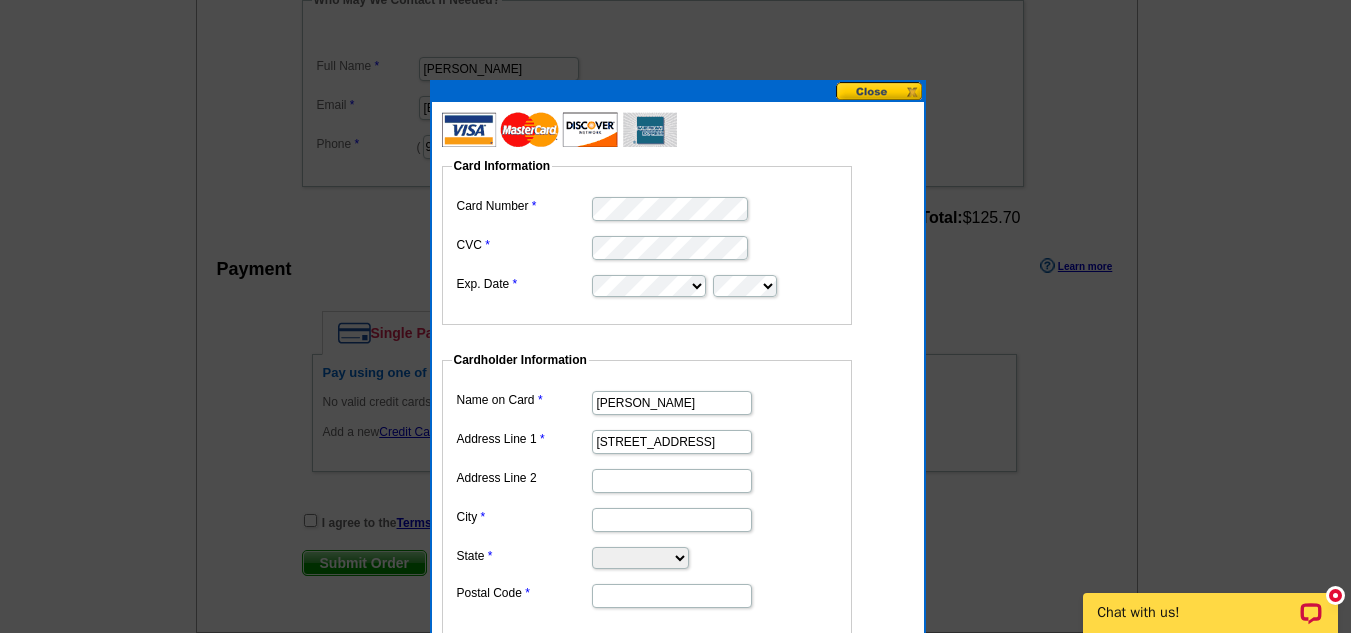 type on "Hollywood" 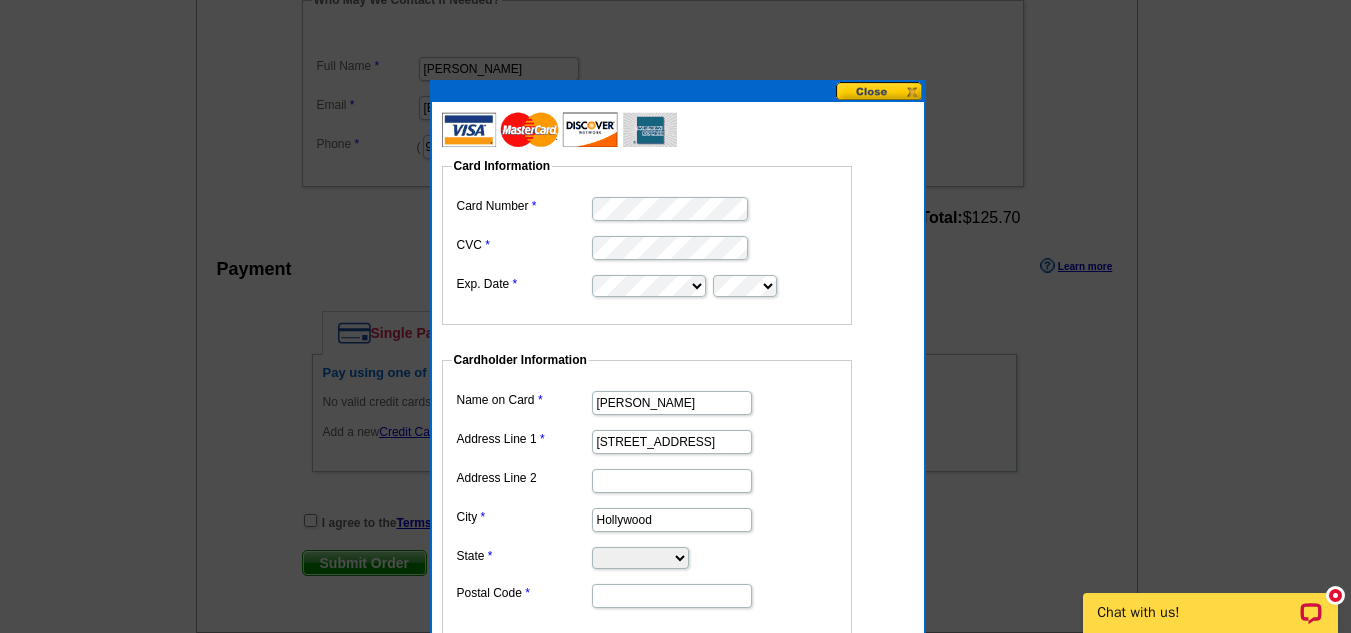 select on "FL" 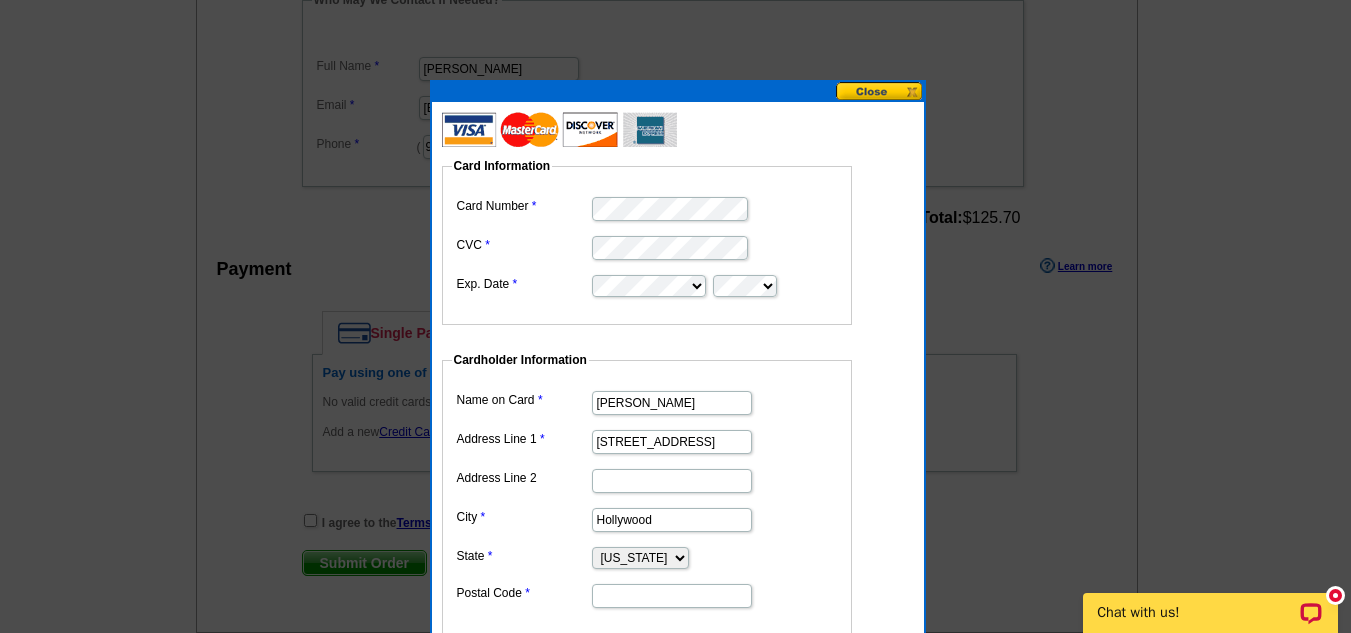 type on "33021" 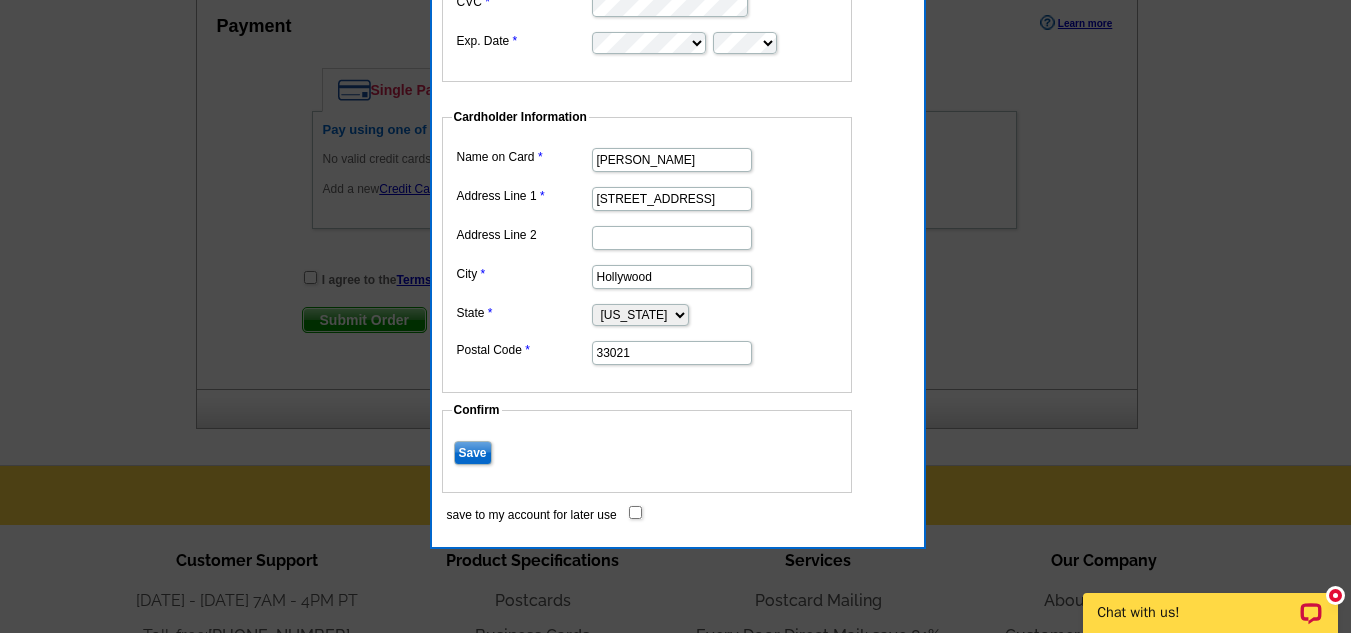 scroll, scrollTop: 1323, scrollLeft: 0, axis: vertical 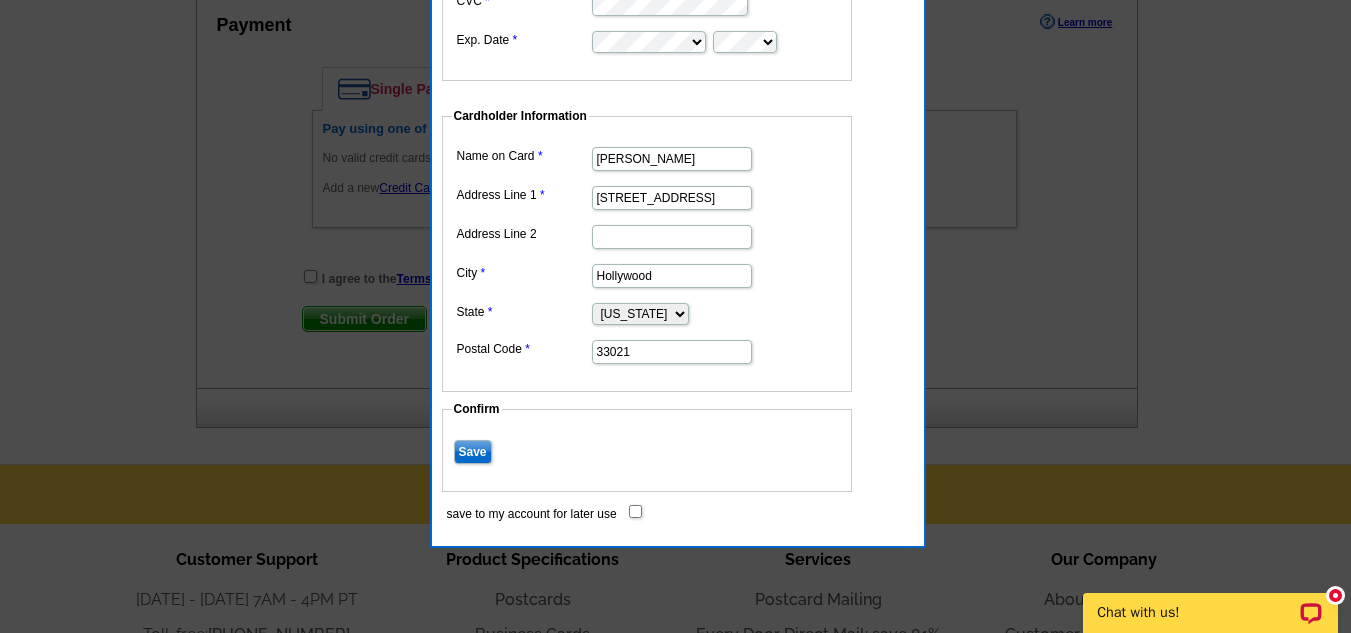 click on "Save" at bounding box center [473, 452] 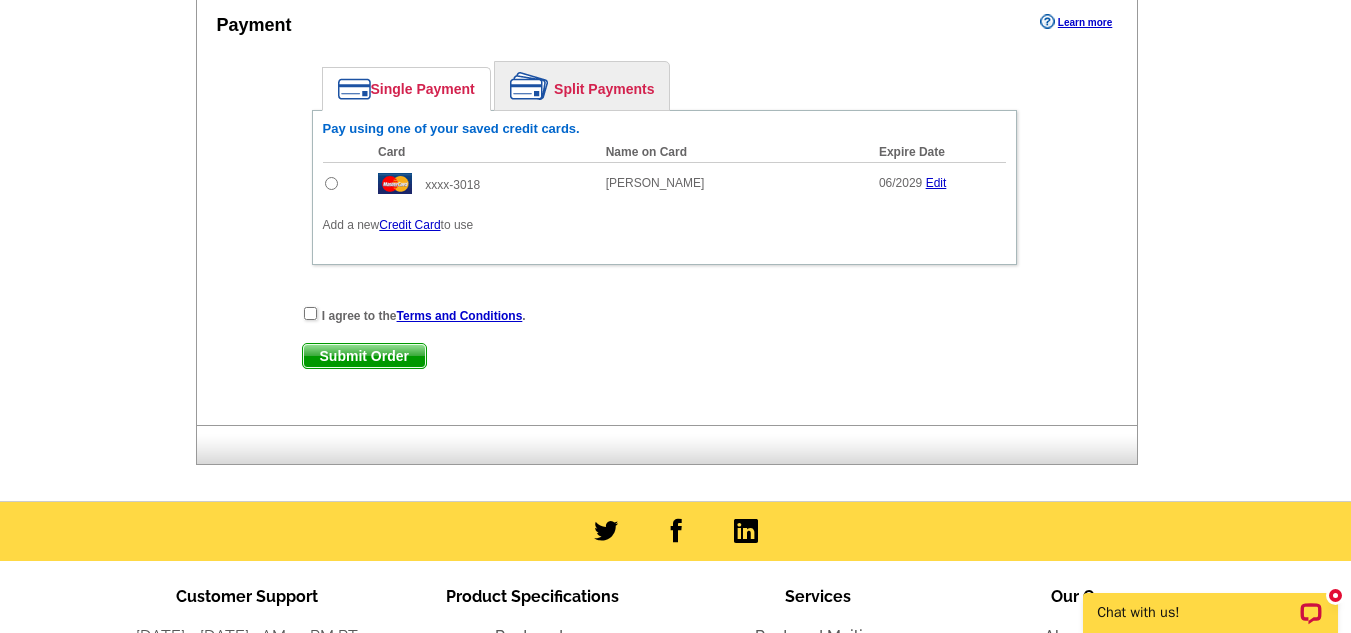 scroll, scrollTop: 1198, scrollLeft: 0, axis: vertical 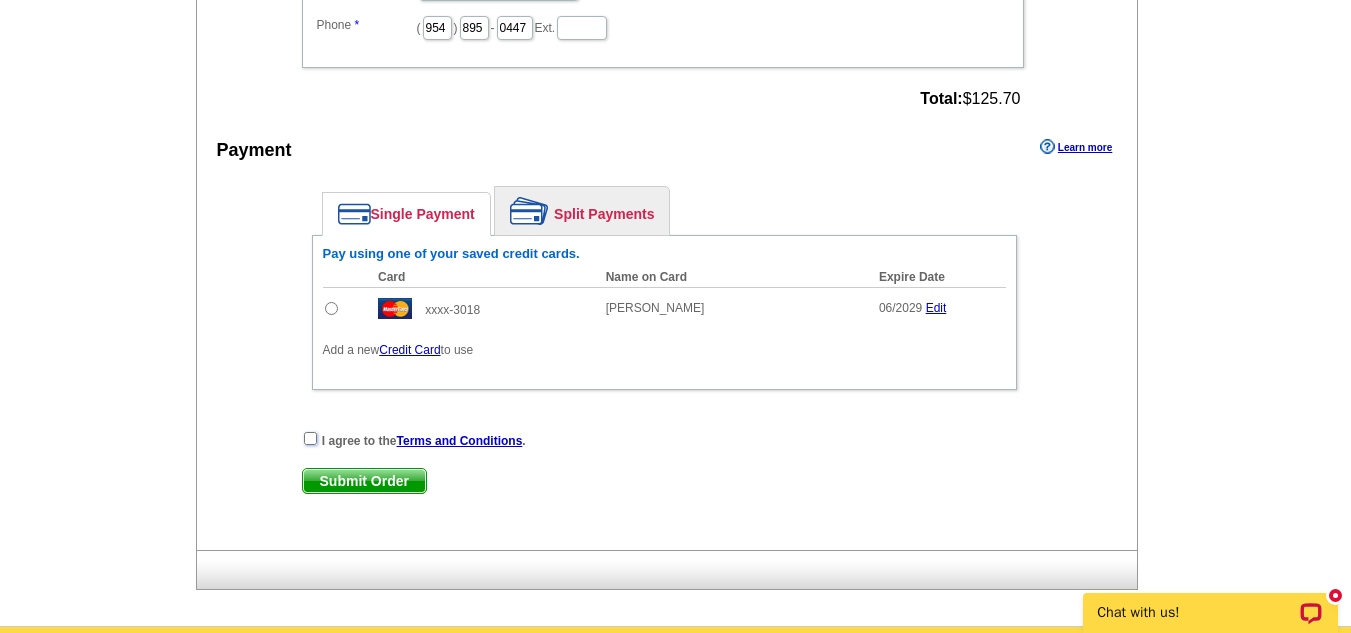click at bounding box center [310, 438] 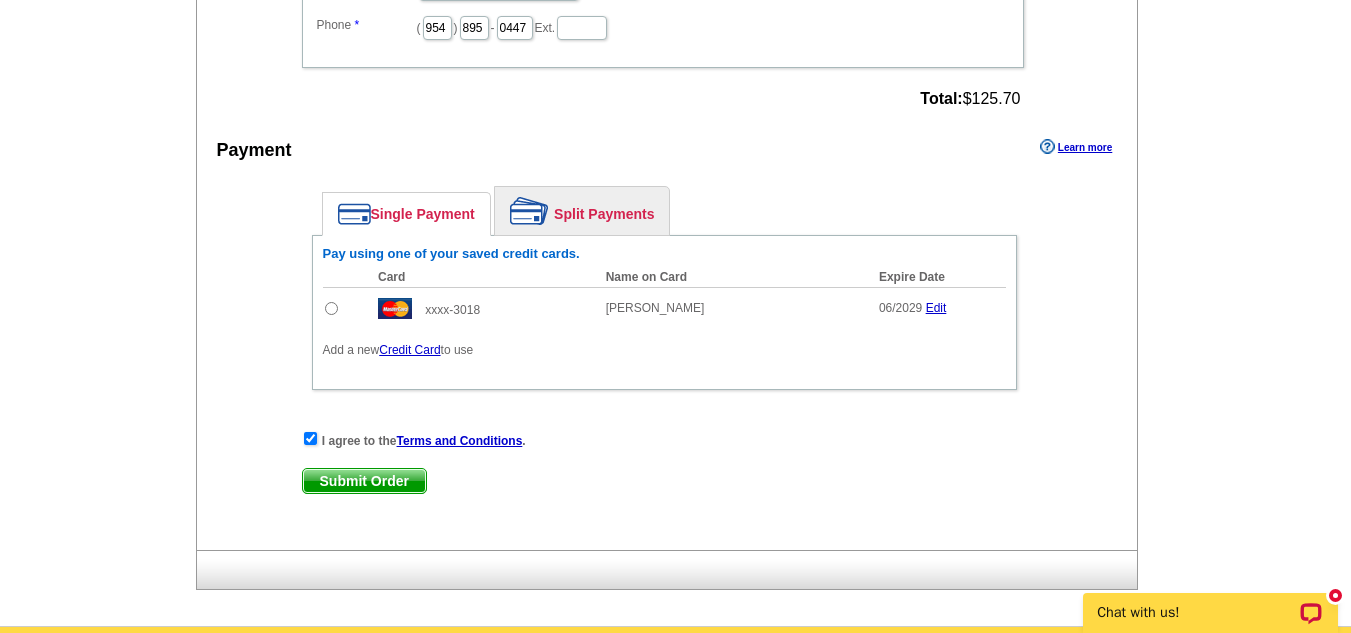 click on "Submit Order" at bounding box center (364, 481) 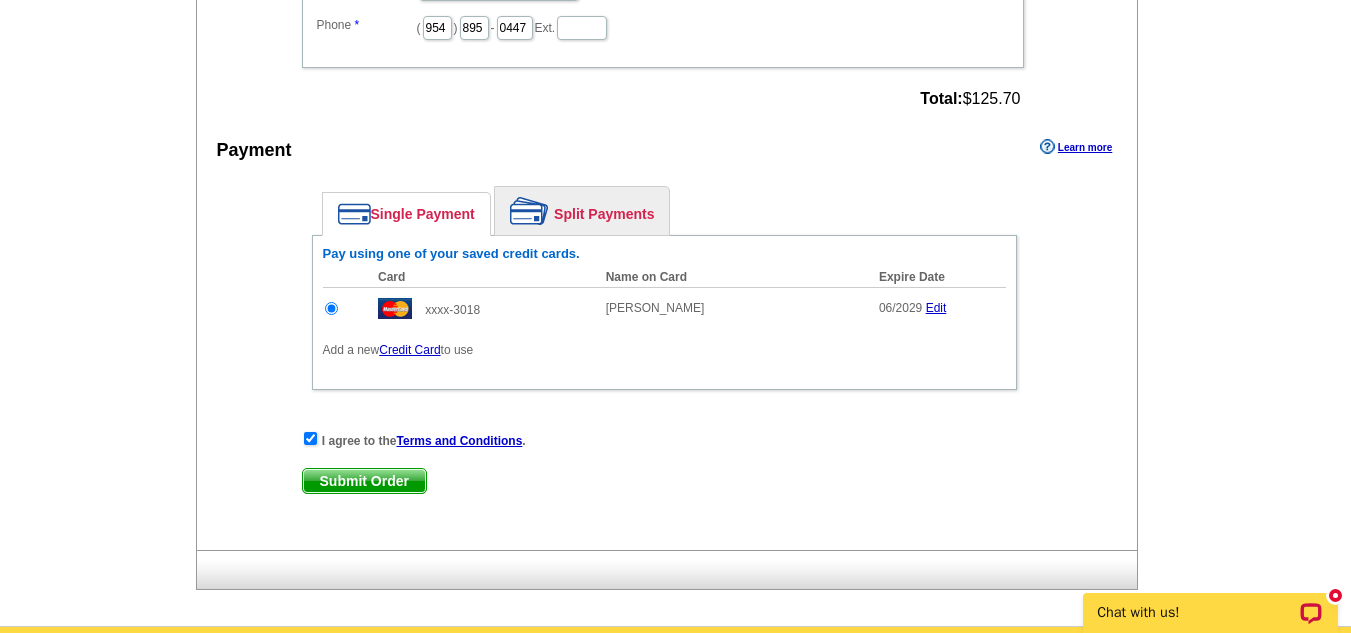 click on "Submit Order" at bounding box center [364, 481] 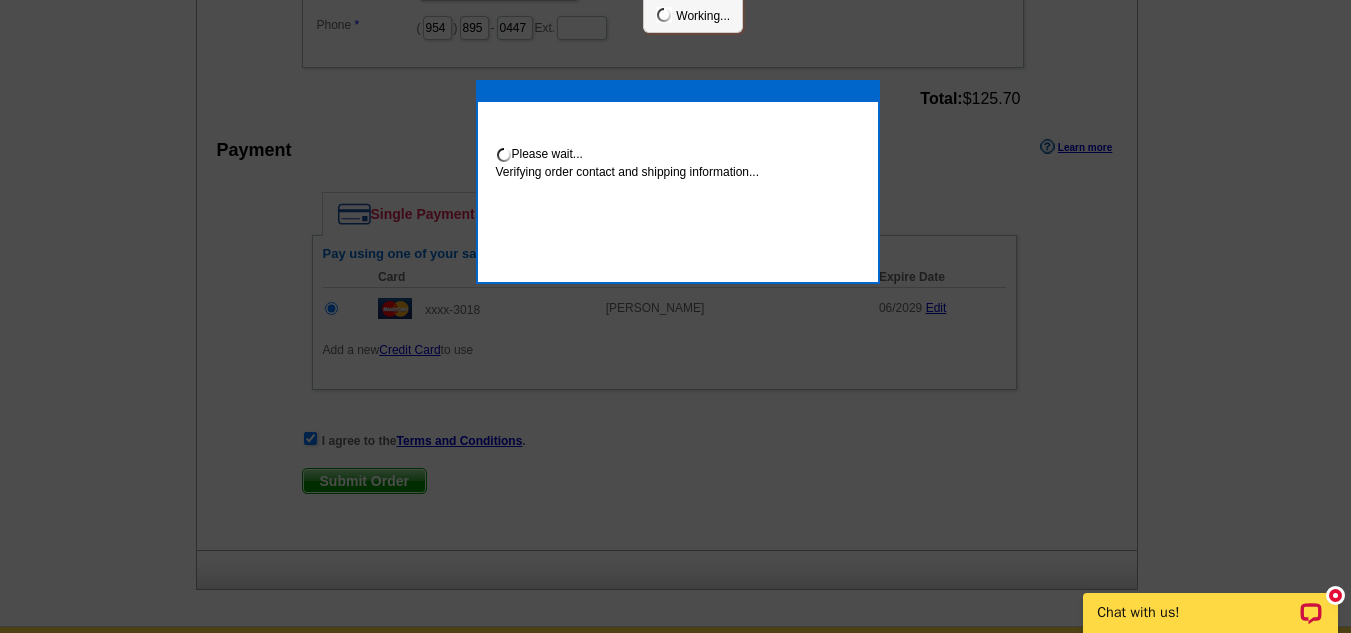 scroll, scrollTop: 1190, scrollLeft: 0, axis: vertical 